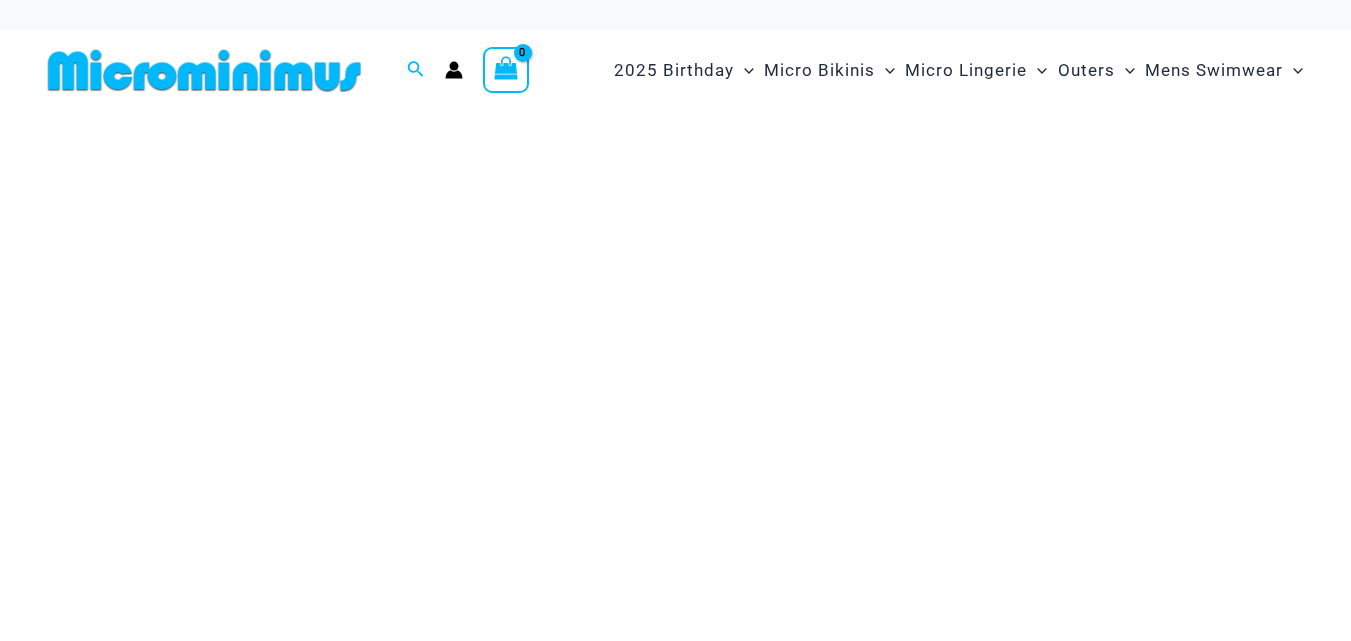 scroll, scrollTop: 0, scrollLeft: 0, axis: both 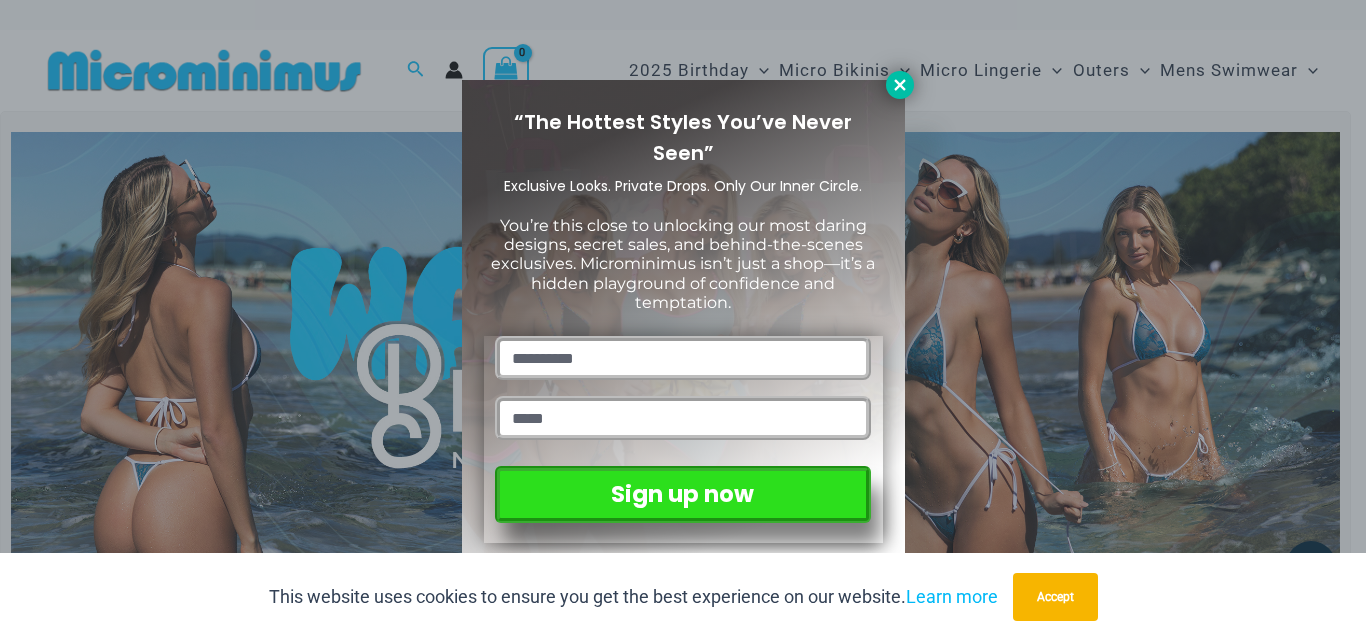 click 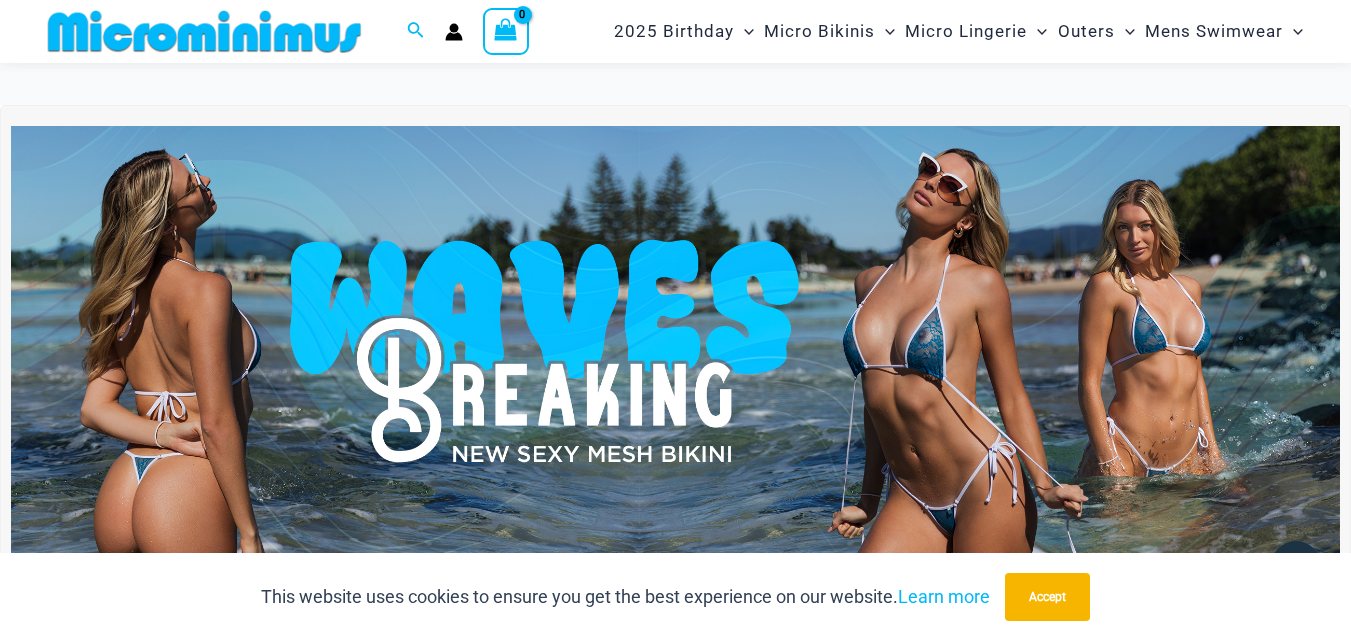 scroll, scrollTop: 542, scrollLeft: 0, axis: vertical 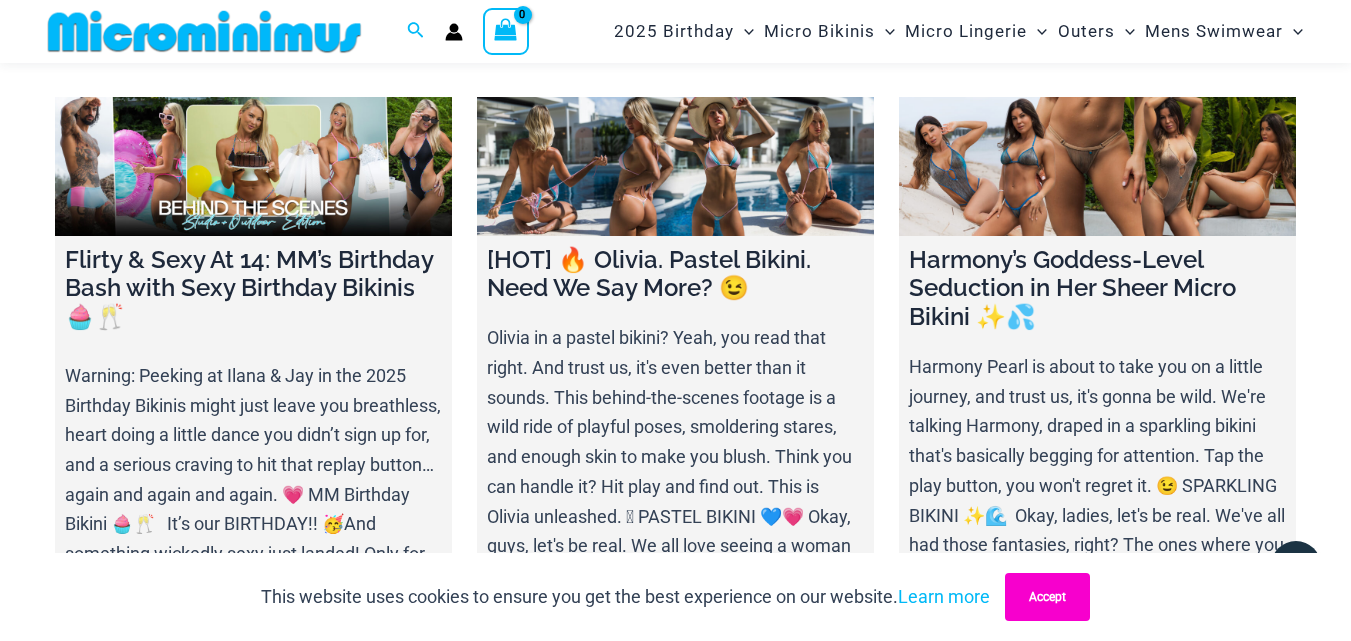 click on "Accept" at bounding box center [1047, 597] 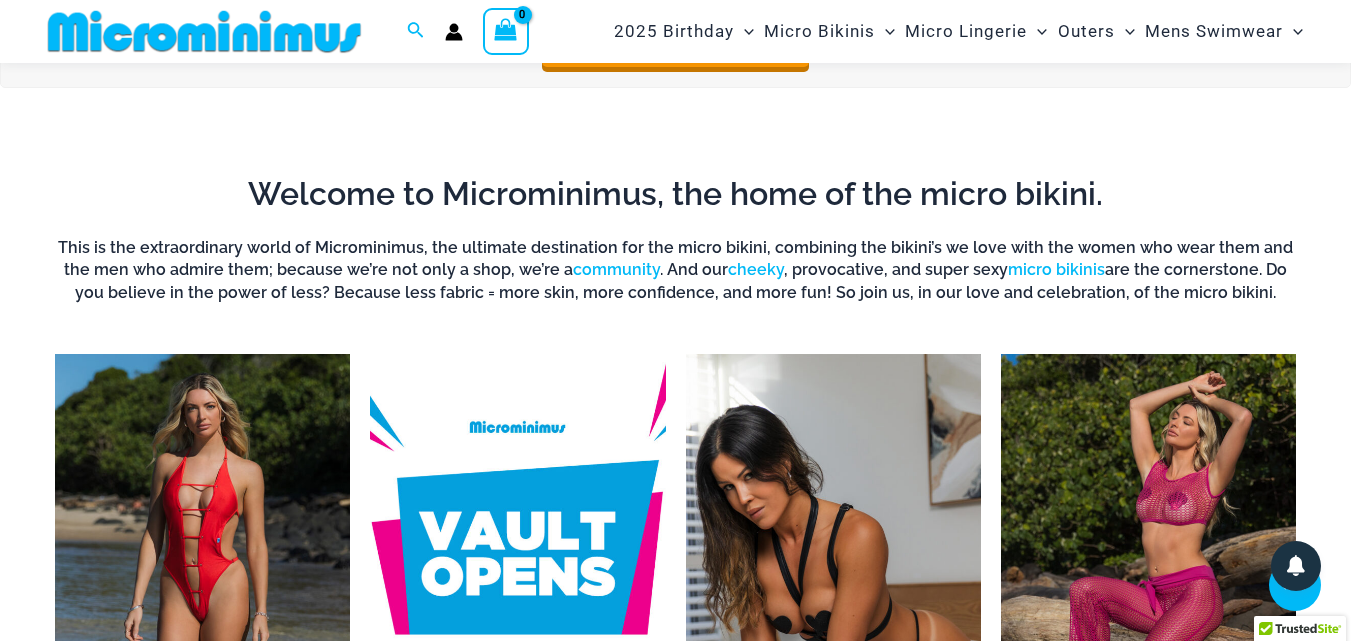 scroll, scrollTop: 542, scrollLeft: 0, axis: vertical 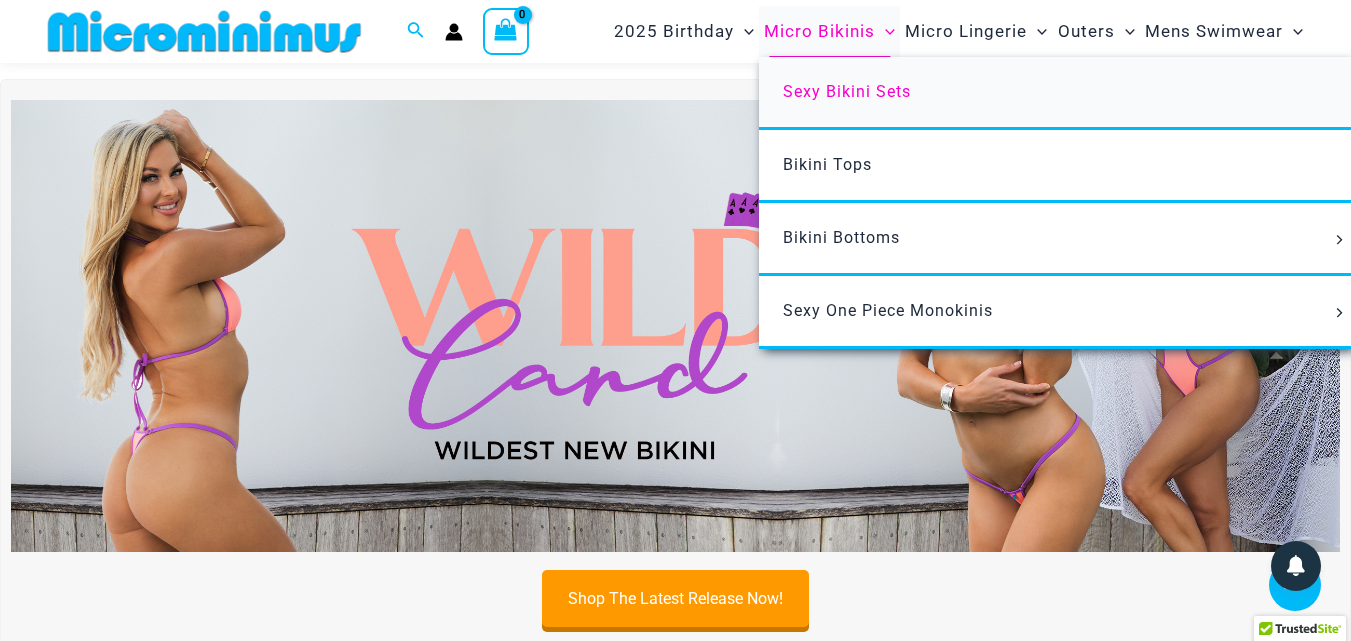click on "Sexy Bikini Sets" at bounding box center [847, 91] 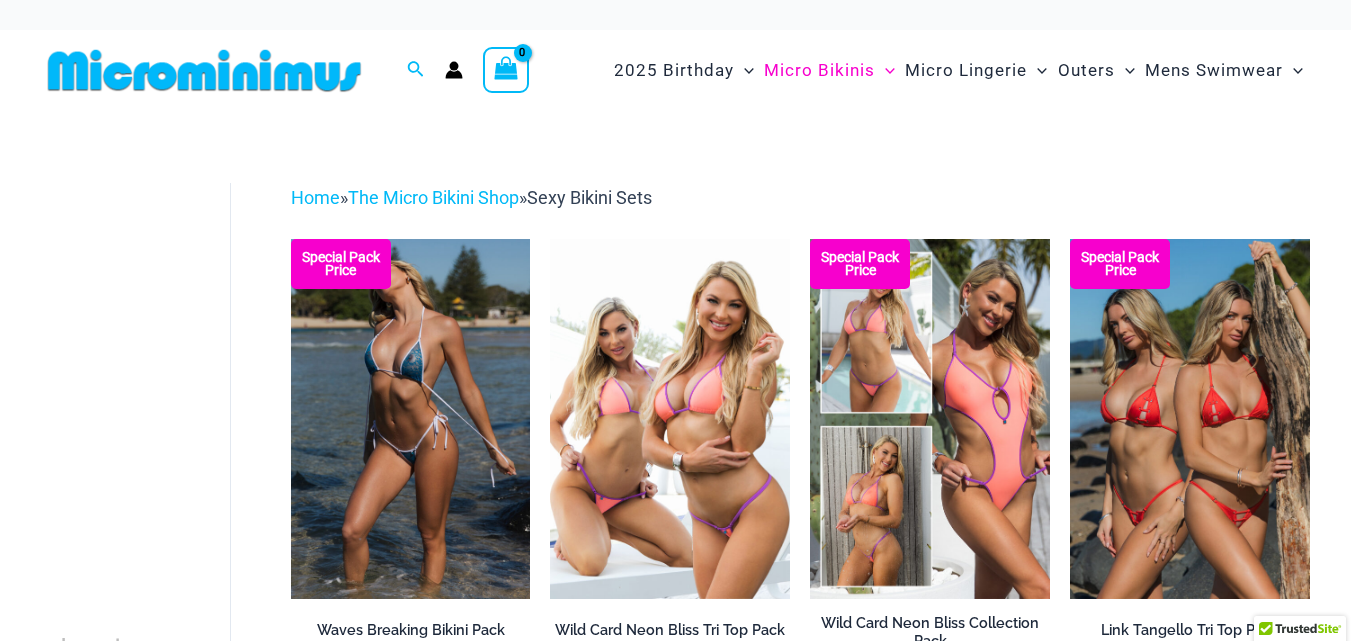 scroll, scrollTop: 0, scrollLeft: 0, axis: both 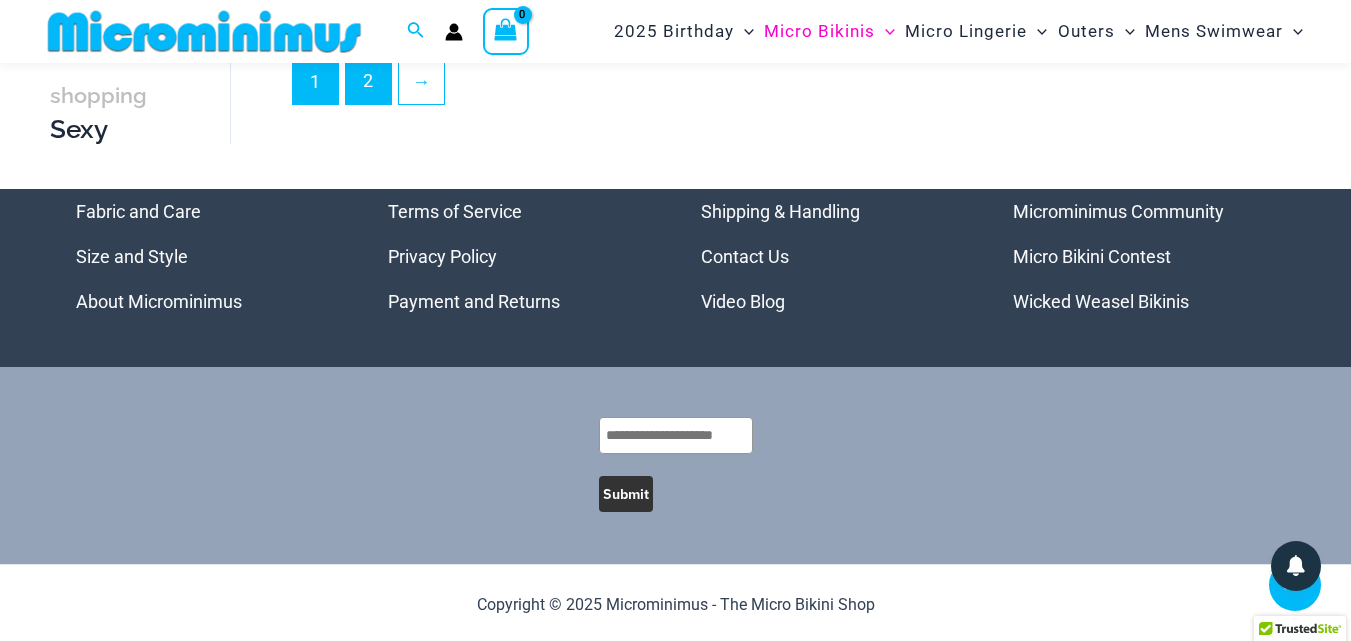 click on "2" at bounding box center (368, 80) 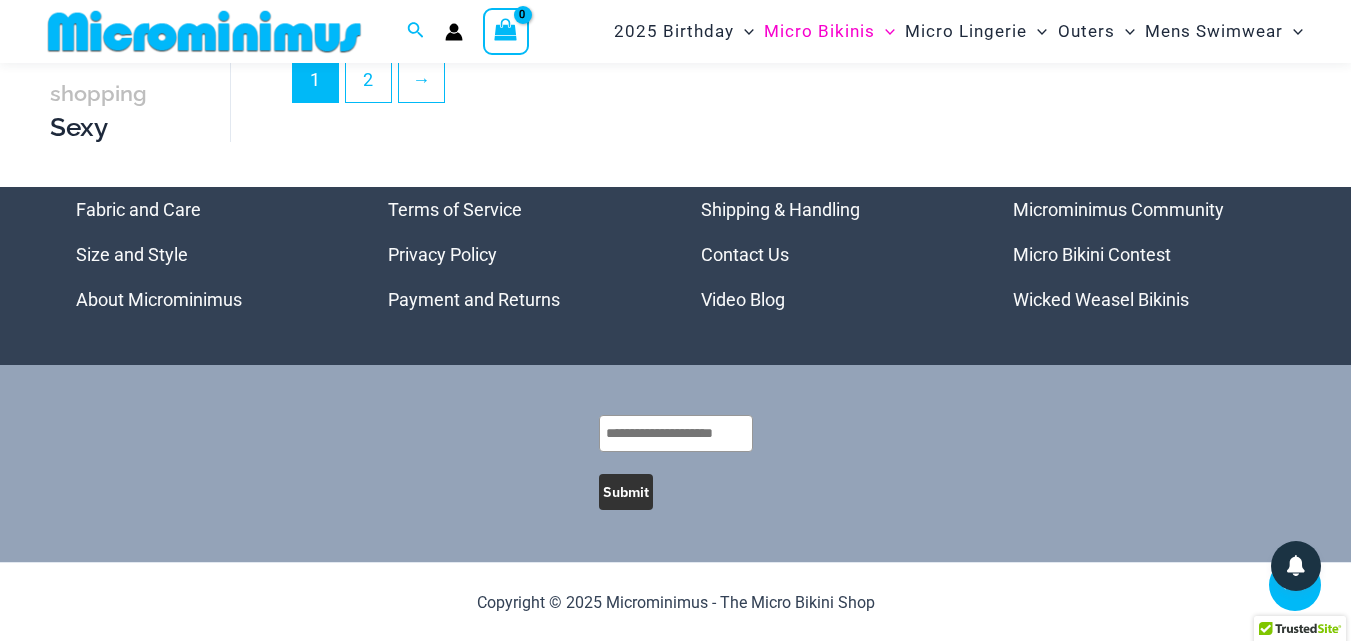 scroll, scrollTop: 3720, scrollLeft: 0, axis: vertical 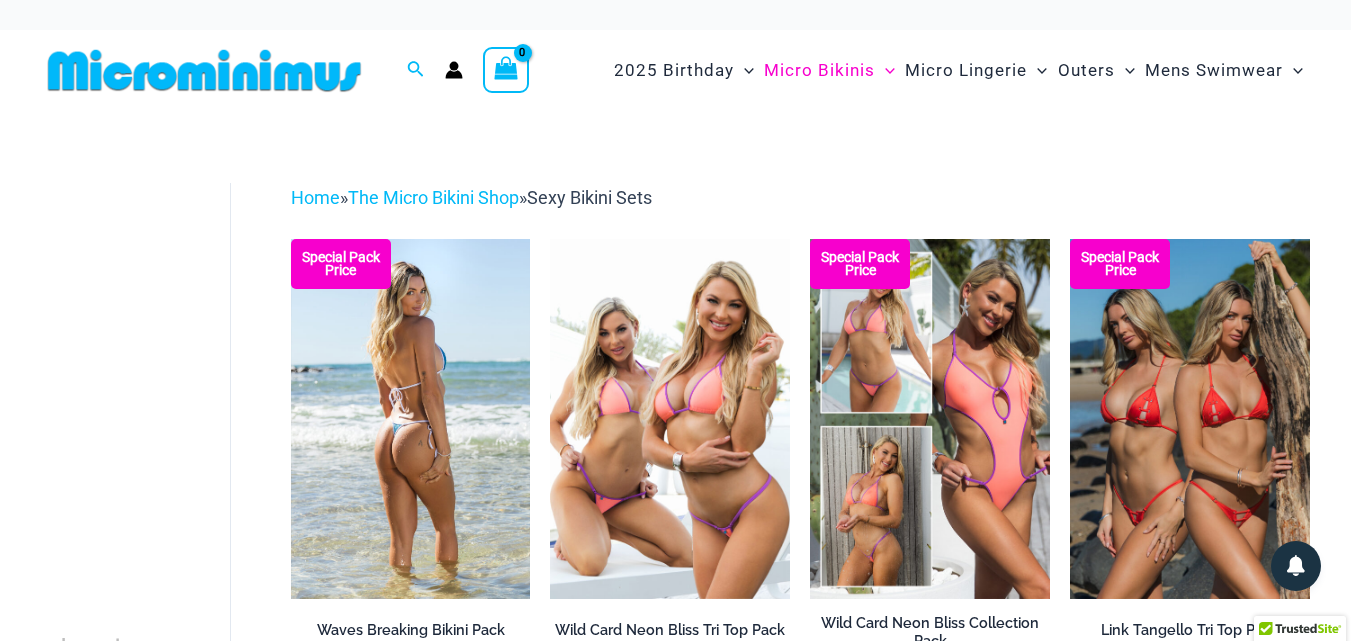 click at bounding box center [411, 419] 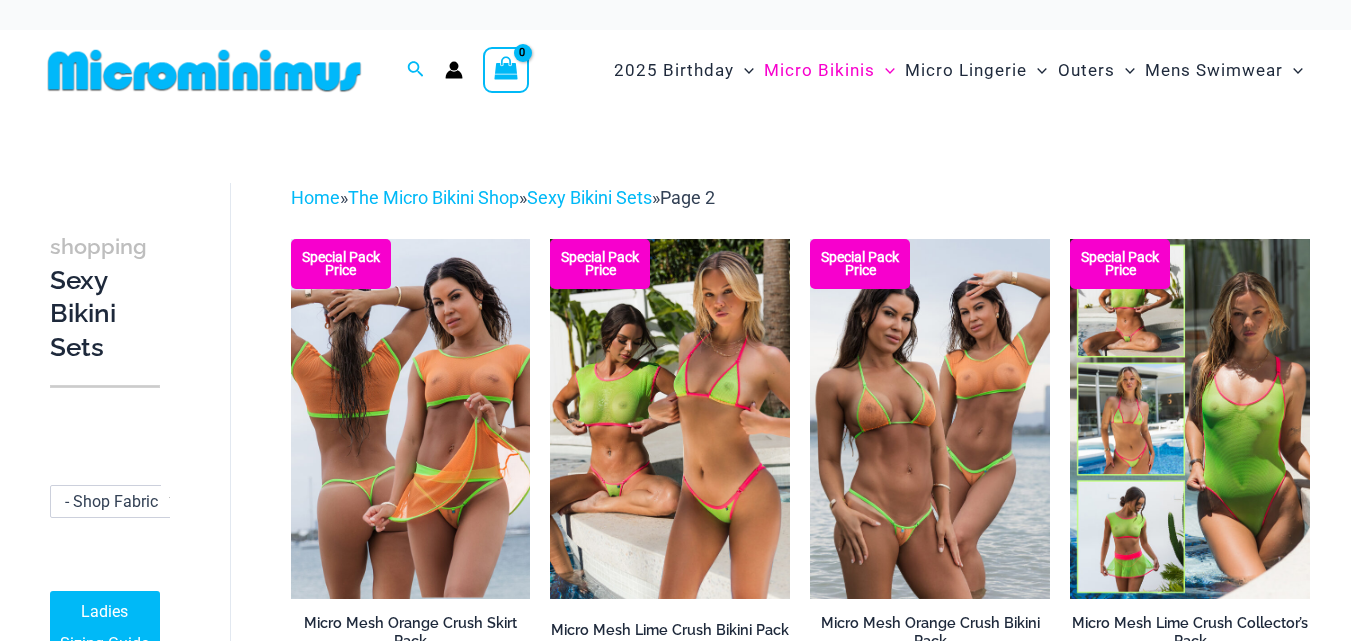 scroll, scrollTop: 0, scrollLeft: 0, axis: both 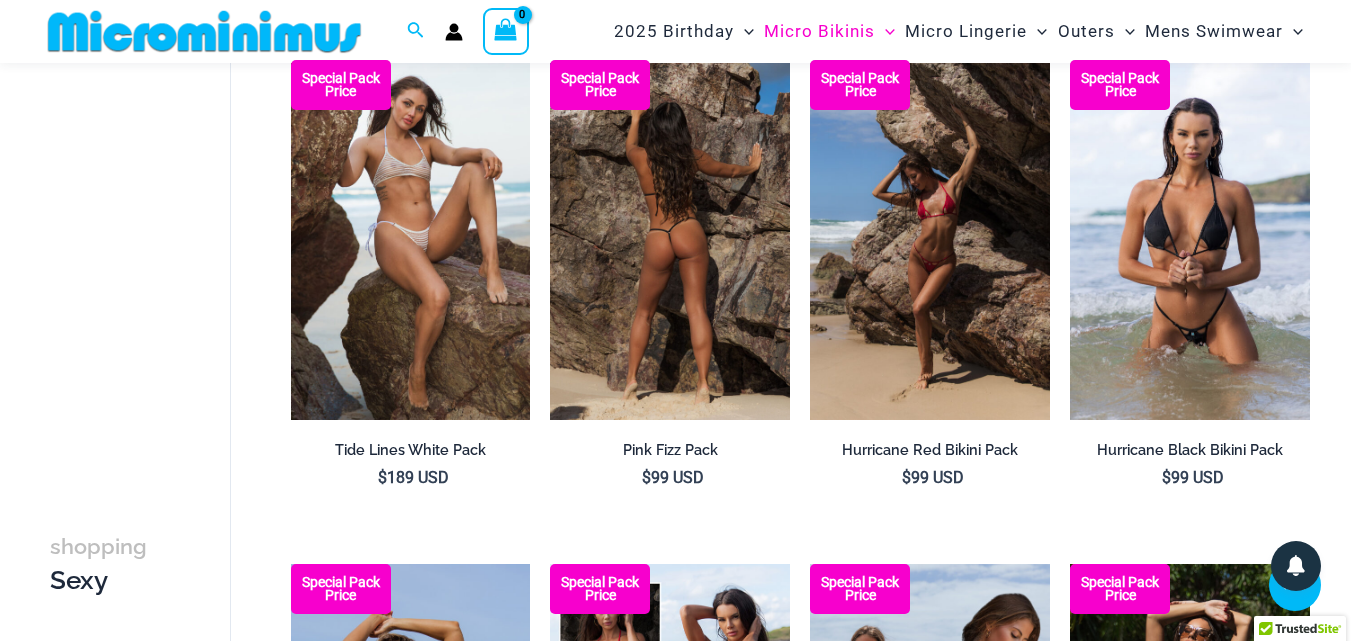 click at bounding box center (670, 240) 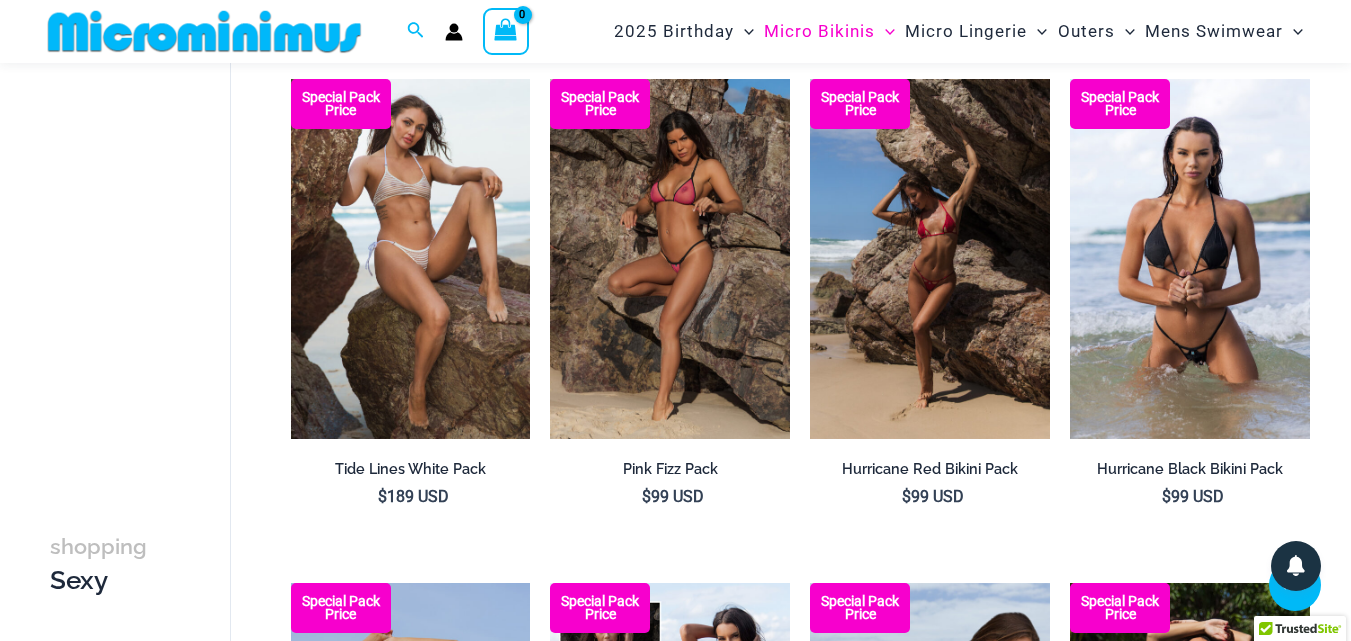 scroll, scrollTop: 2135, scrollLeft: 0, axis: vertical 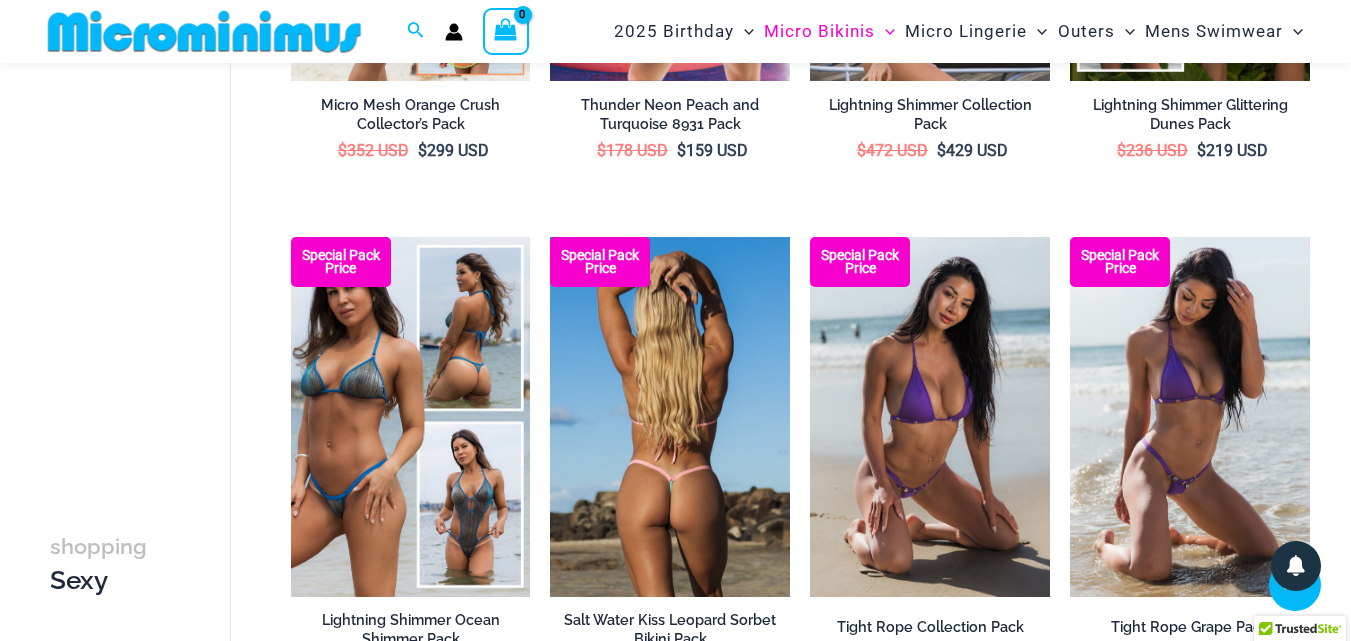 click at bounding box center [670, 417] 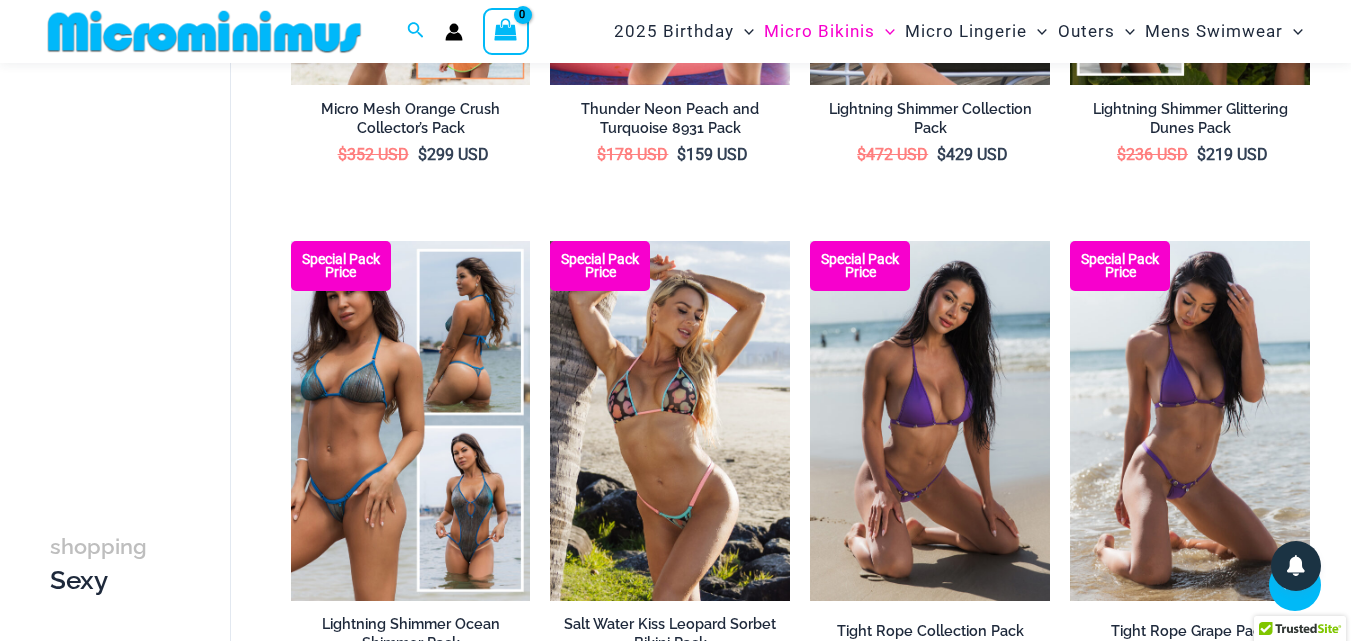 scroll, scrollTop: 451, scrollLeft: 0, axis: vertical 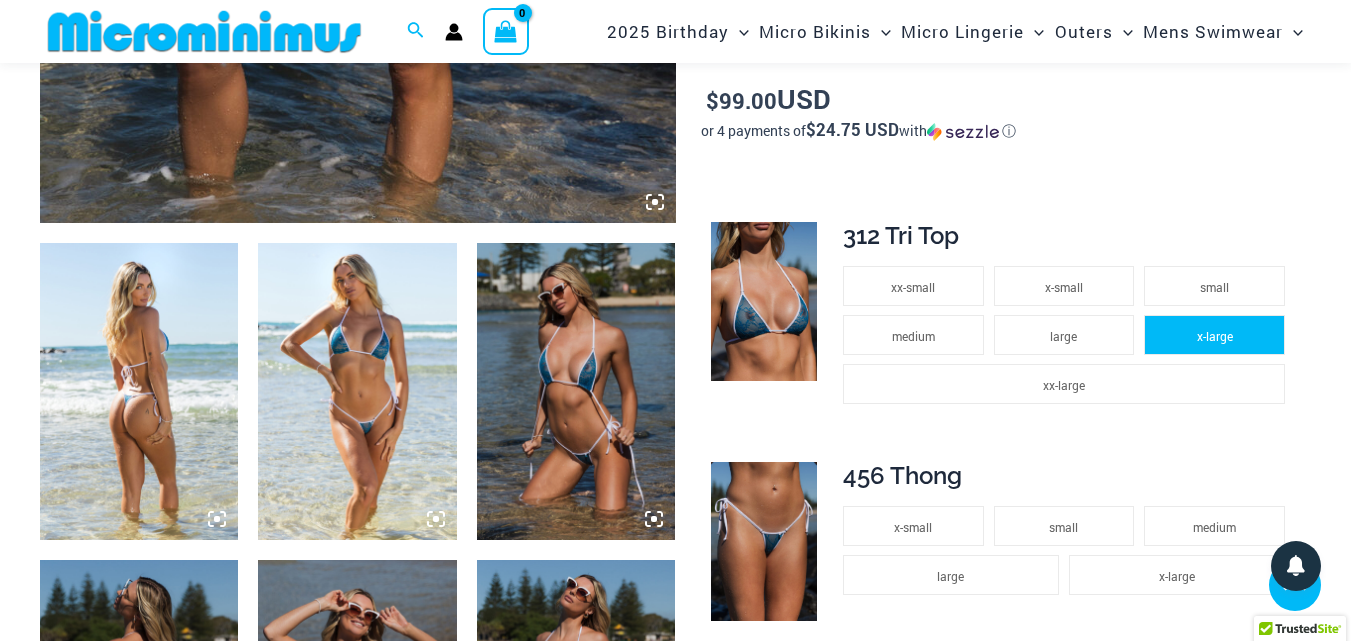 click on "x-large" 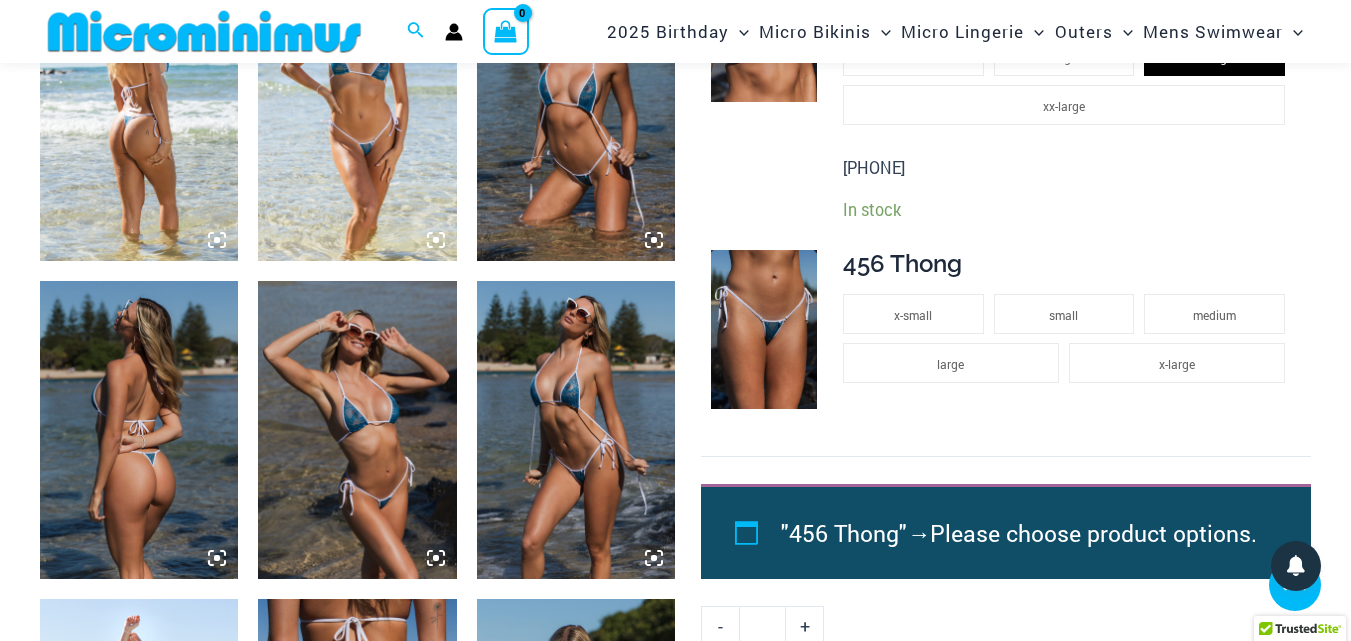 scroll, scrollTop: 1193, scrollLeft: 0, axis: vertical 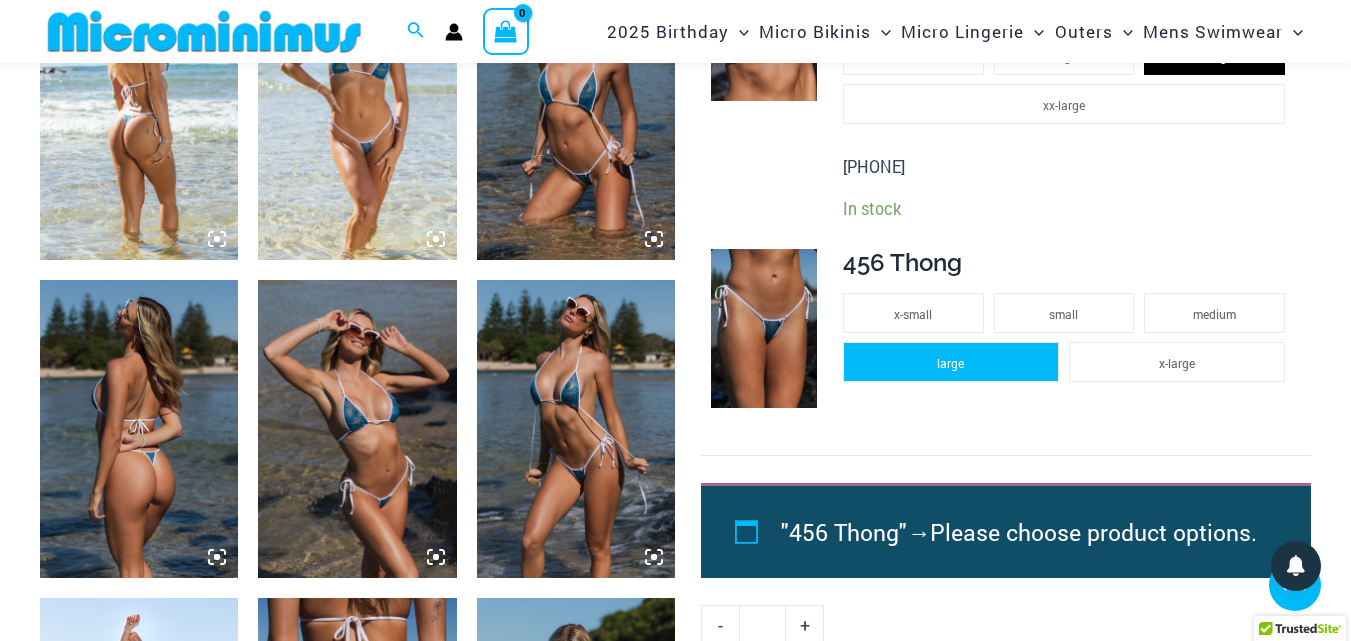 click on "large" 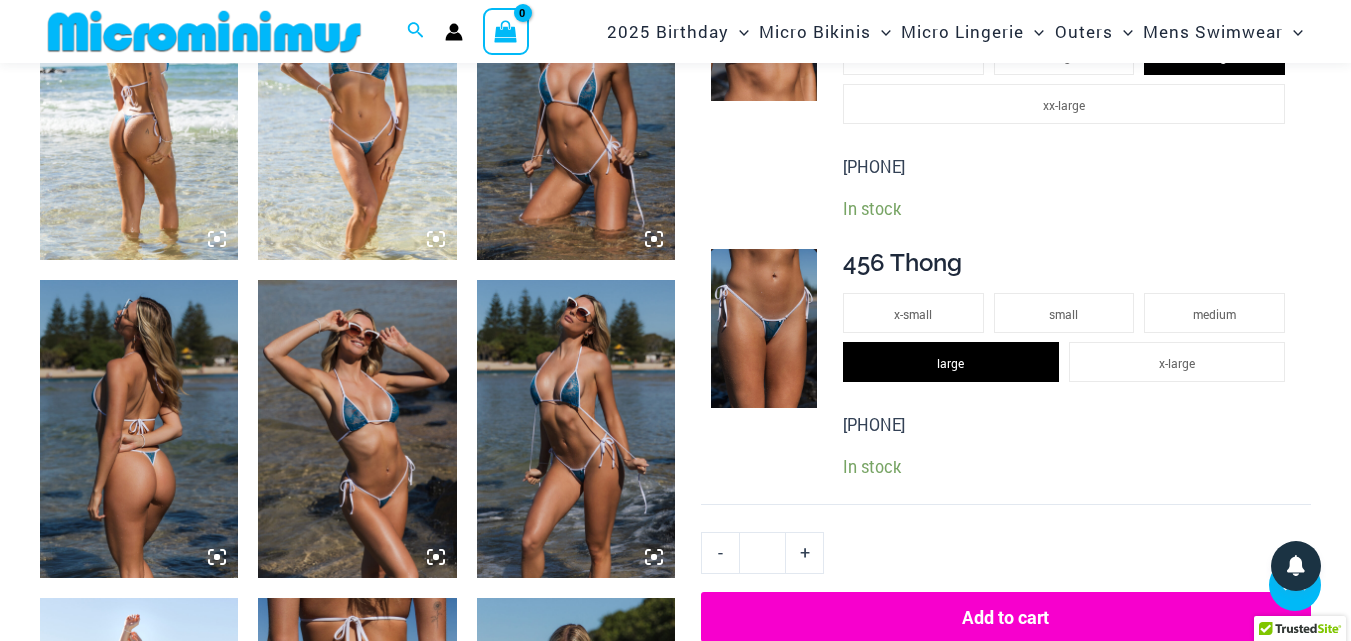 click on "Add to cart" at bounding box center (1006, 617) 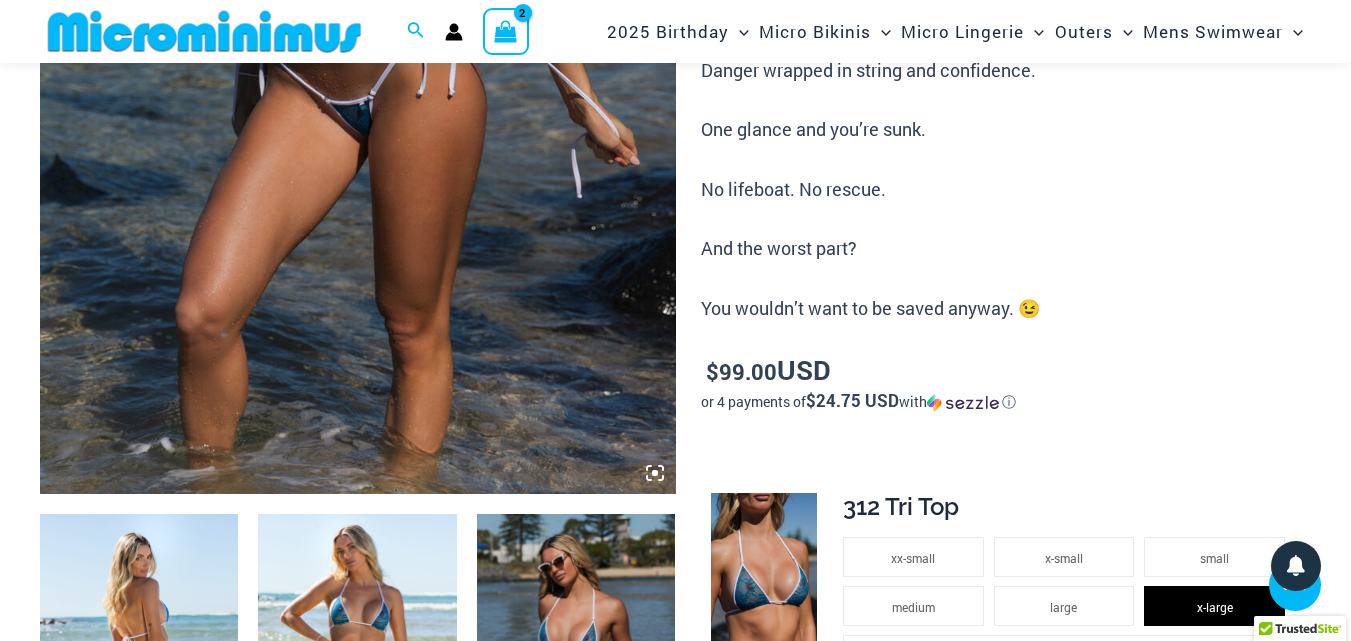 scroll, scrollTop: 82, scrollLeft: 0, axis: vertical 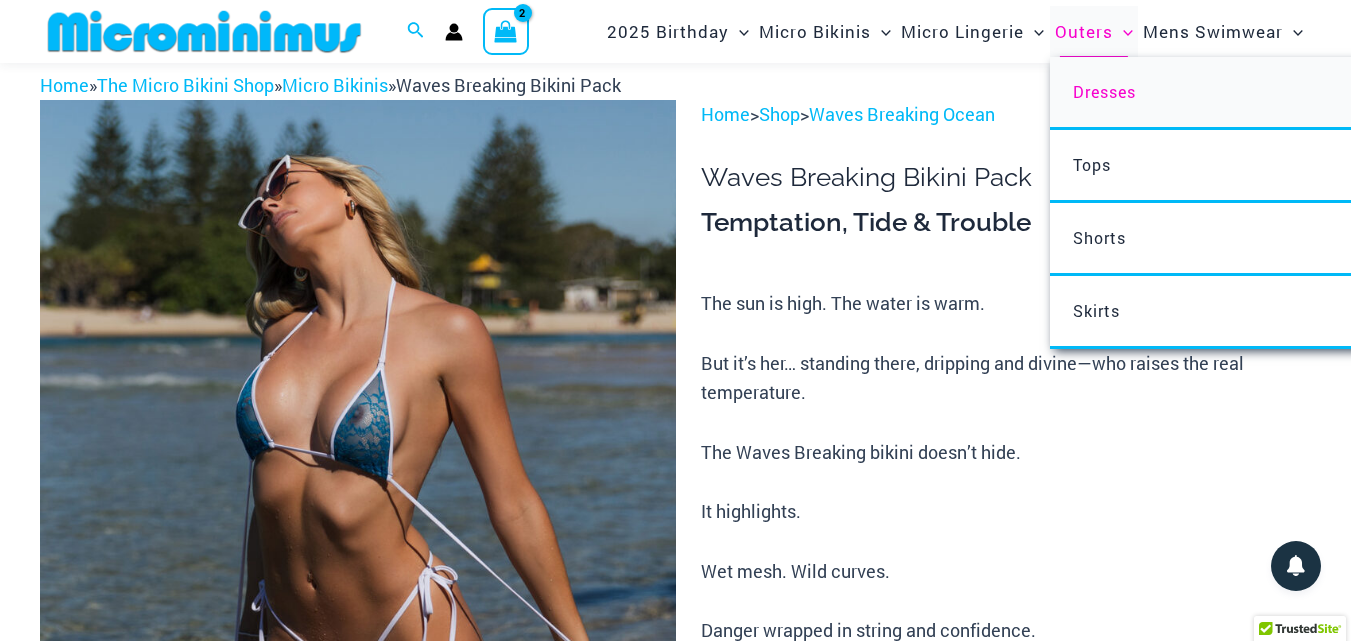 click on "Dresses" at bounding box center [1104, 91] 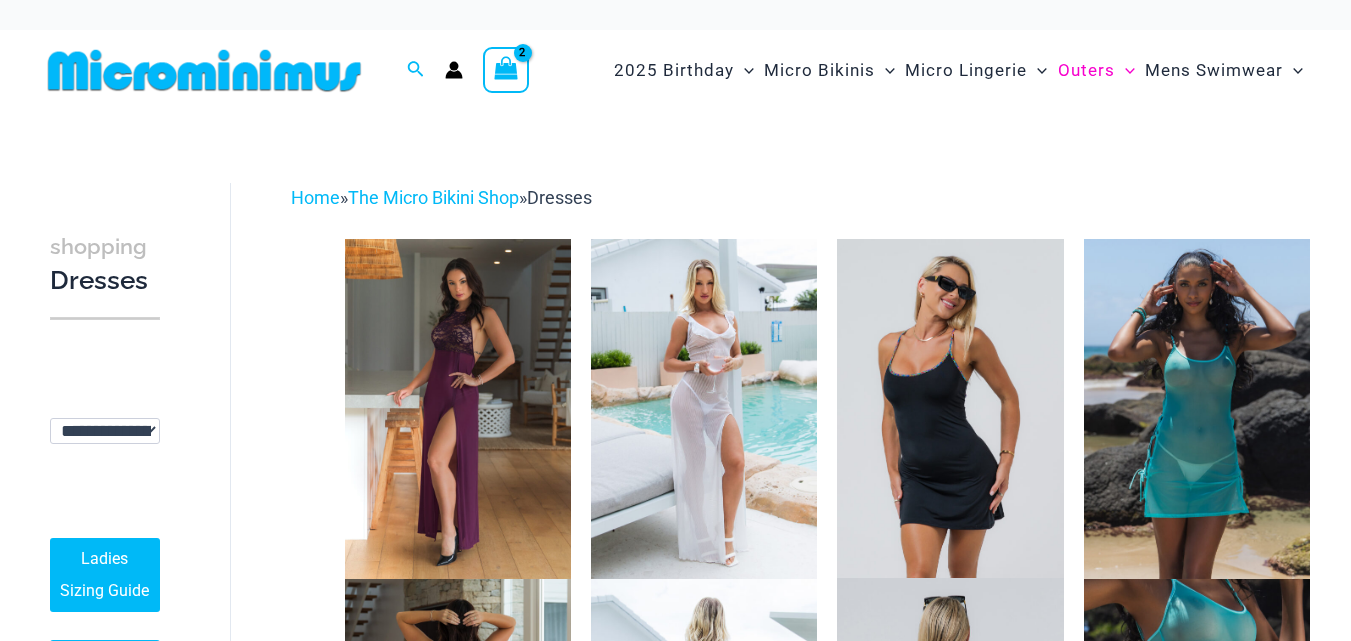 scroll, scrollTop: 0, scrollLeft: 0, axis: both 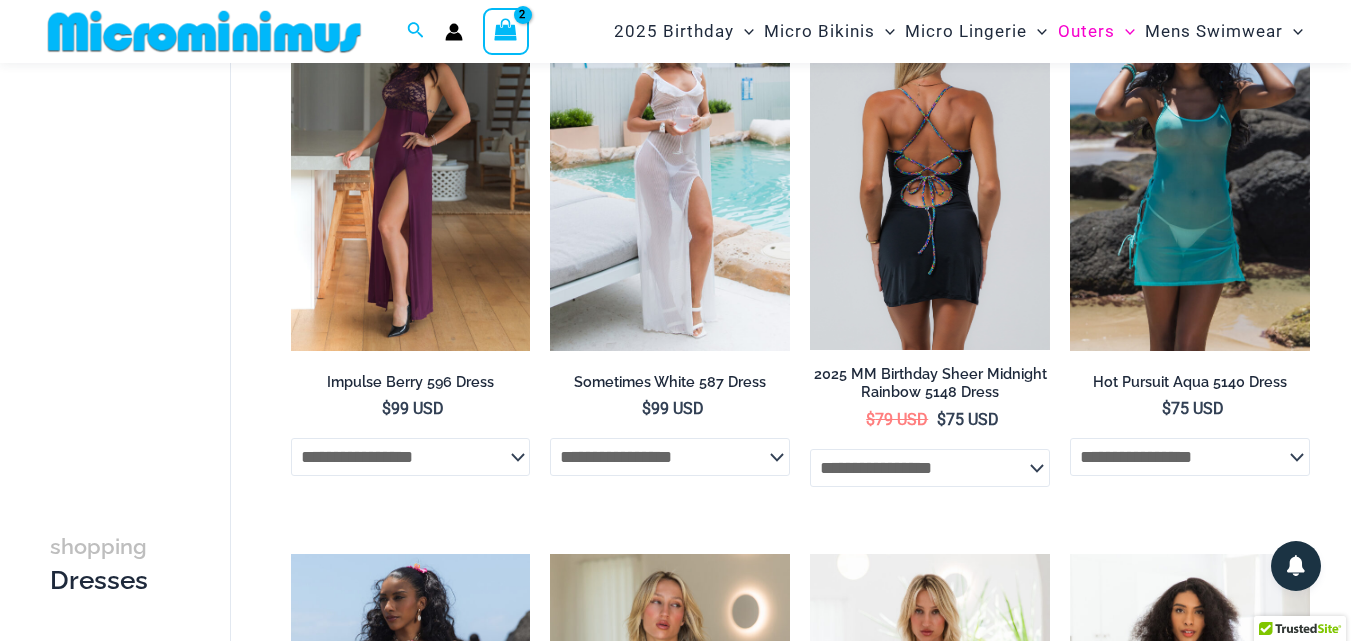 click on "**********" 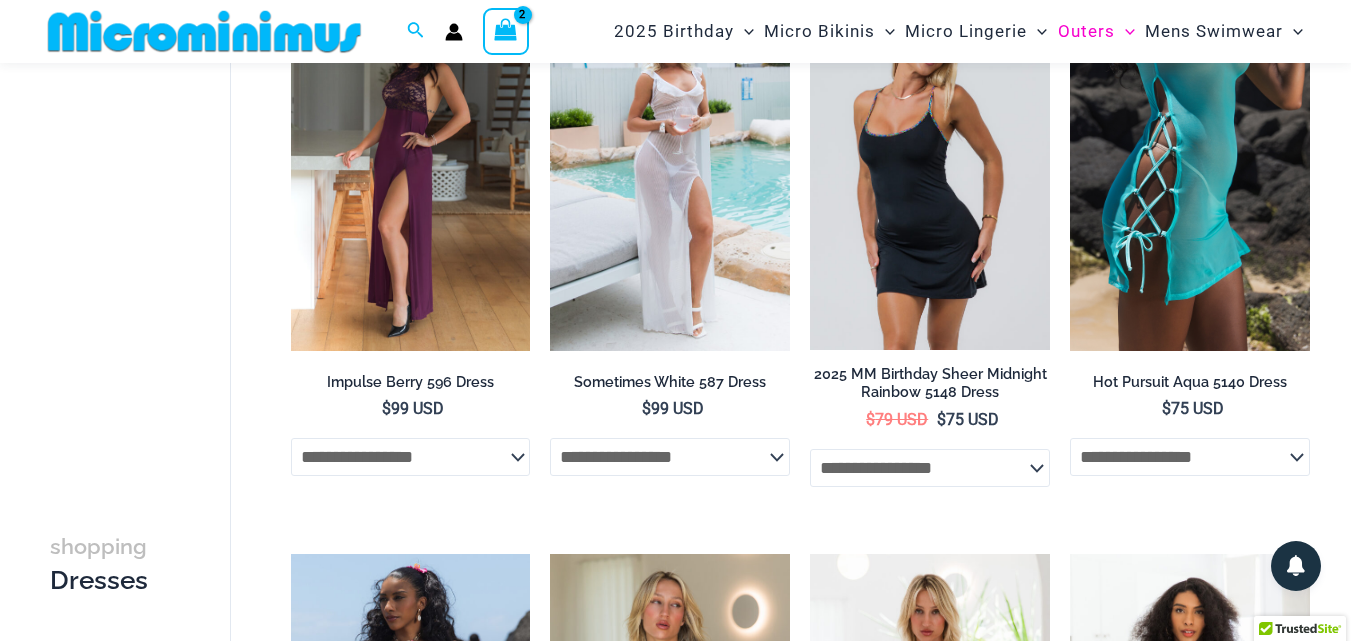 click on "**********" 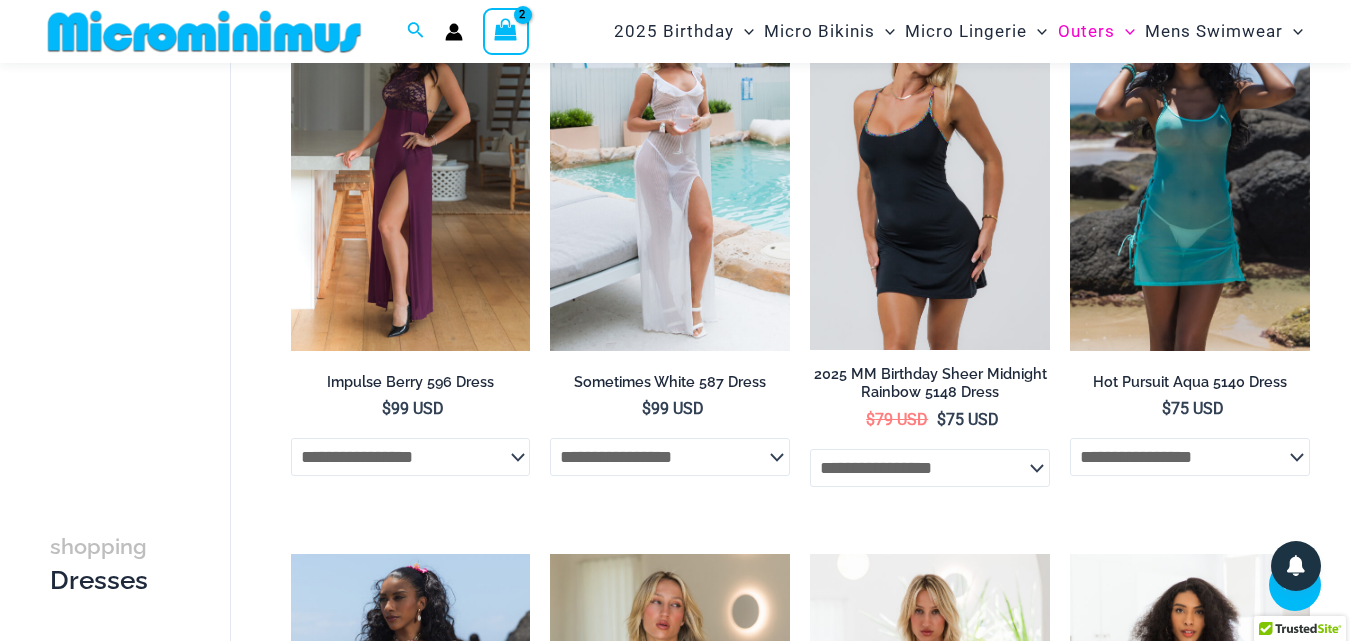 scroll, scrollTop: 790, scrollLeft: 0, axis: vertical 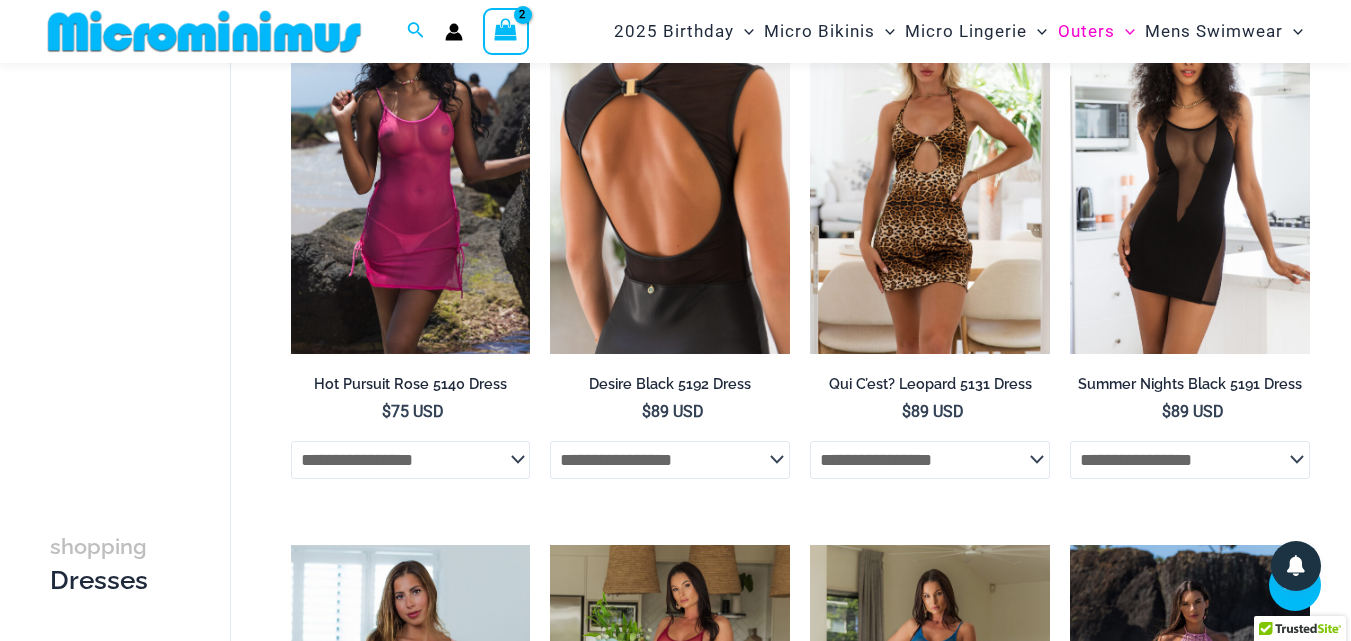 click on "**********" 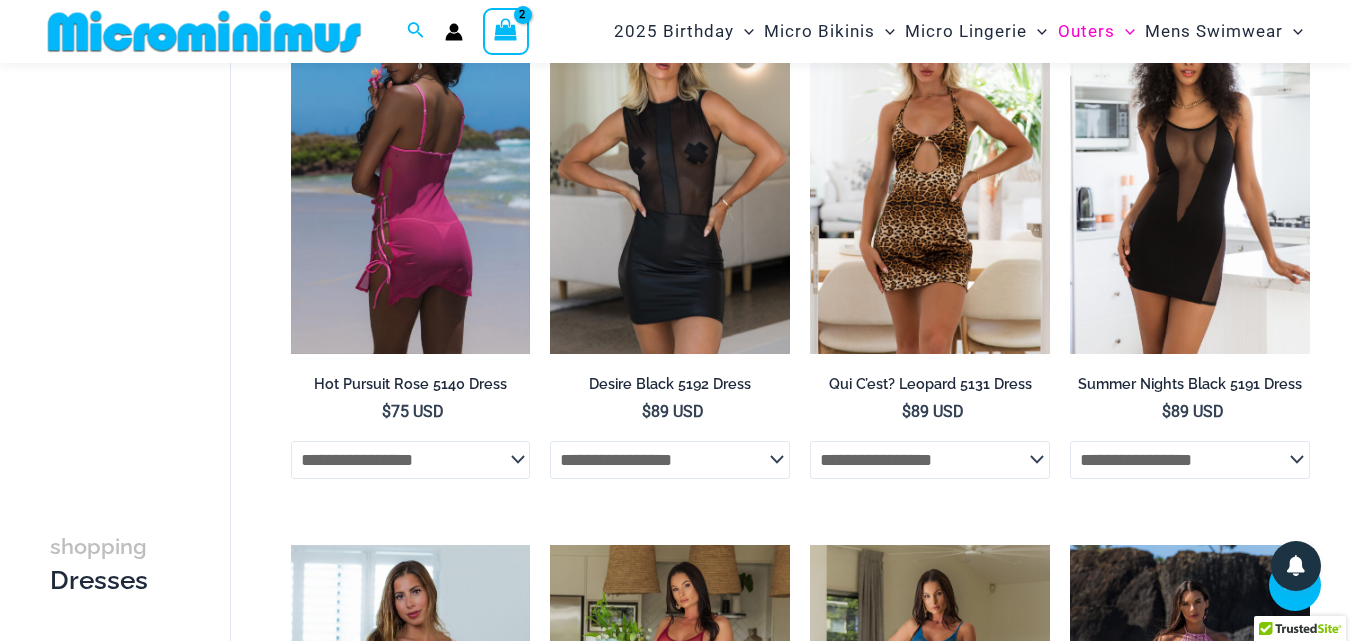 click on "**********" 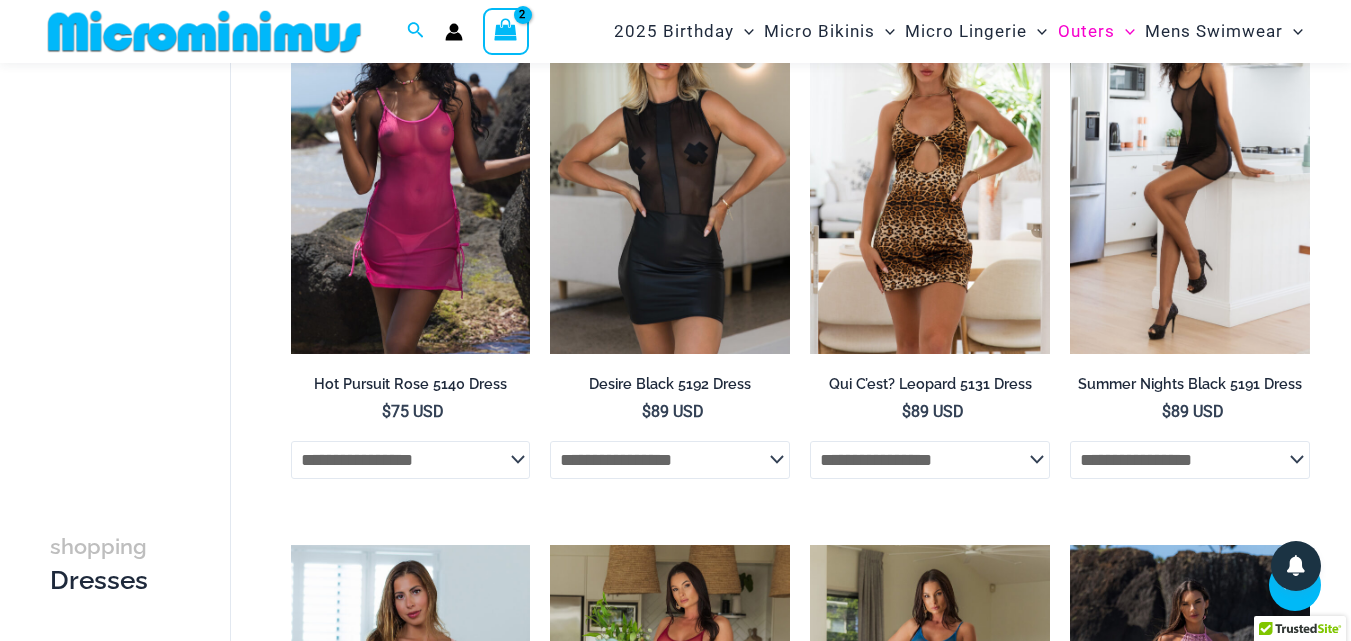click on "**********" 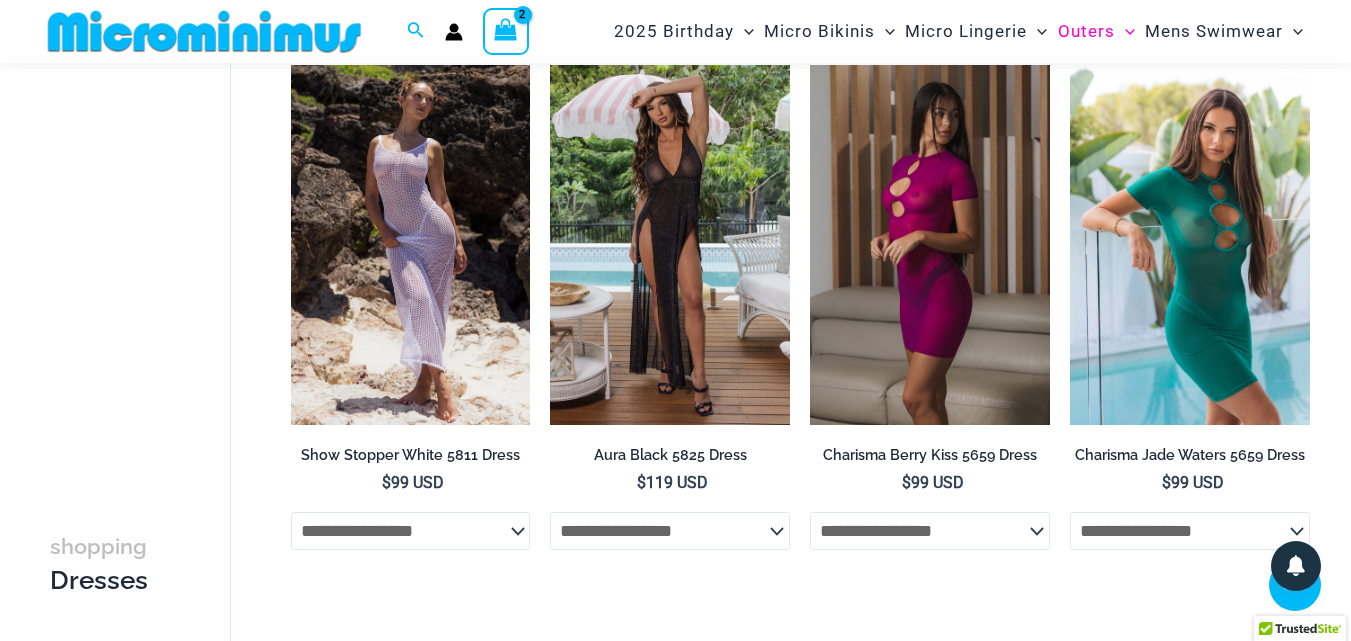scroll, scrollTop: 2414, scrollLeft: 0, axis: vertical 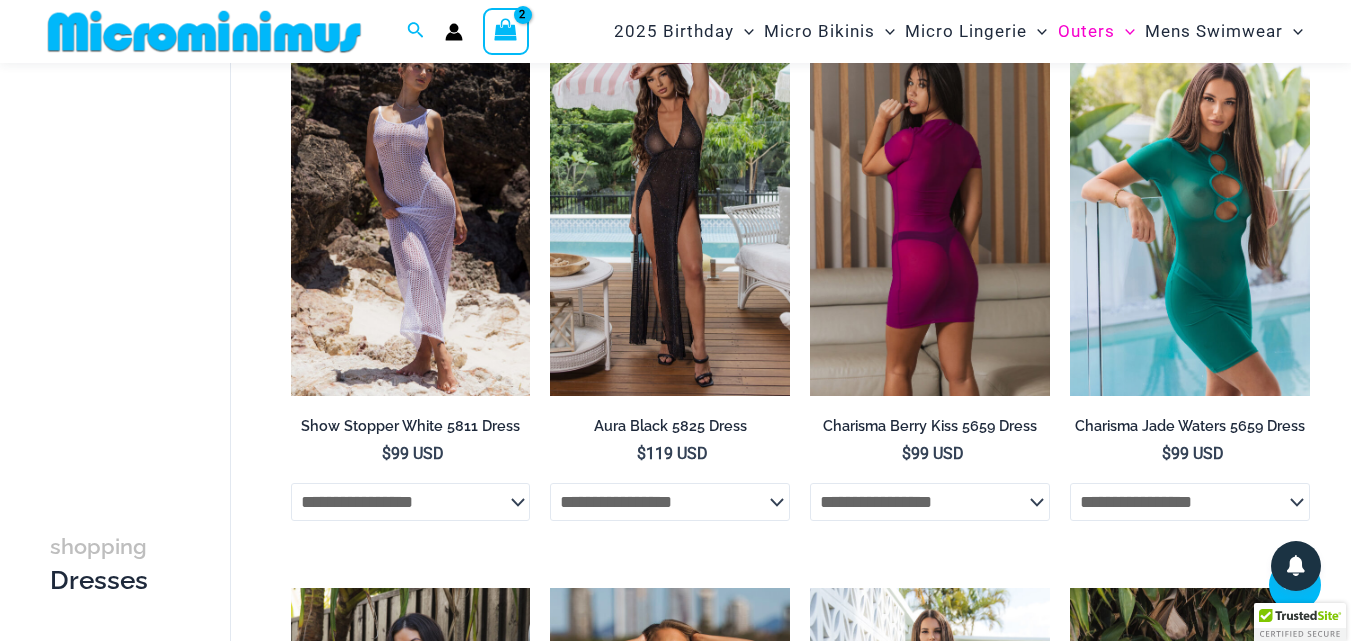 click on "**********" 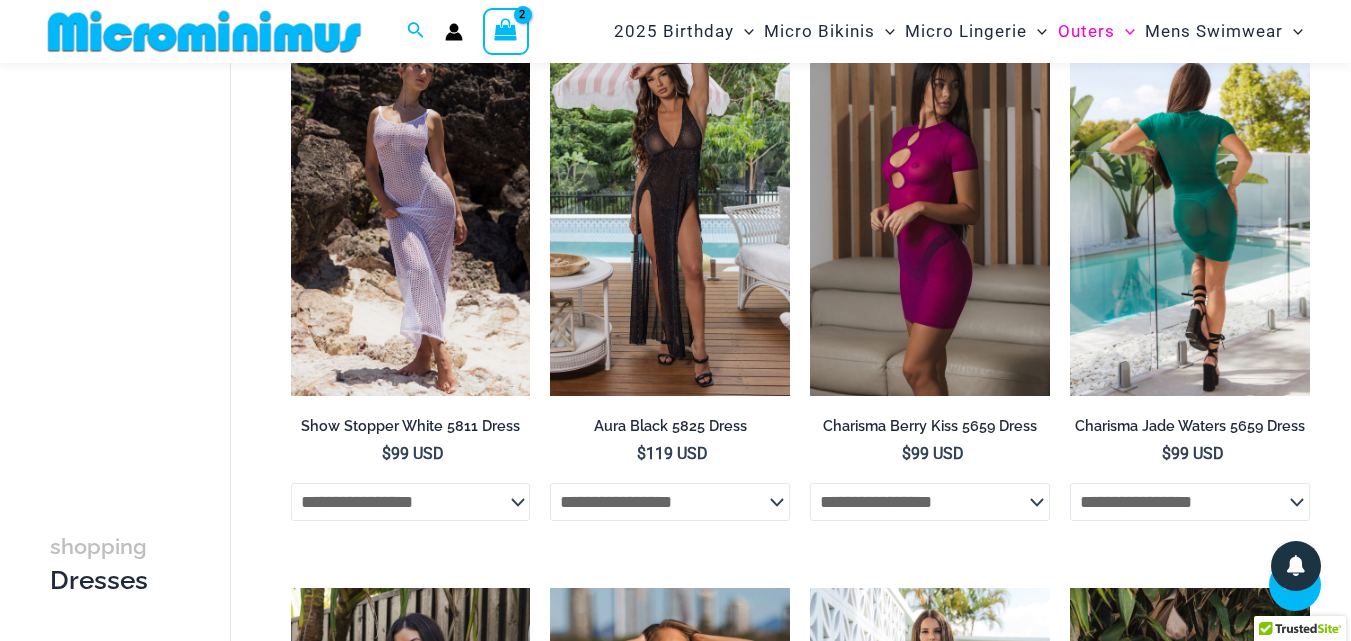 click on "**********" 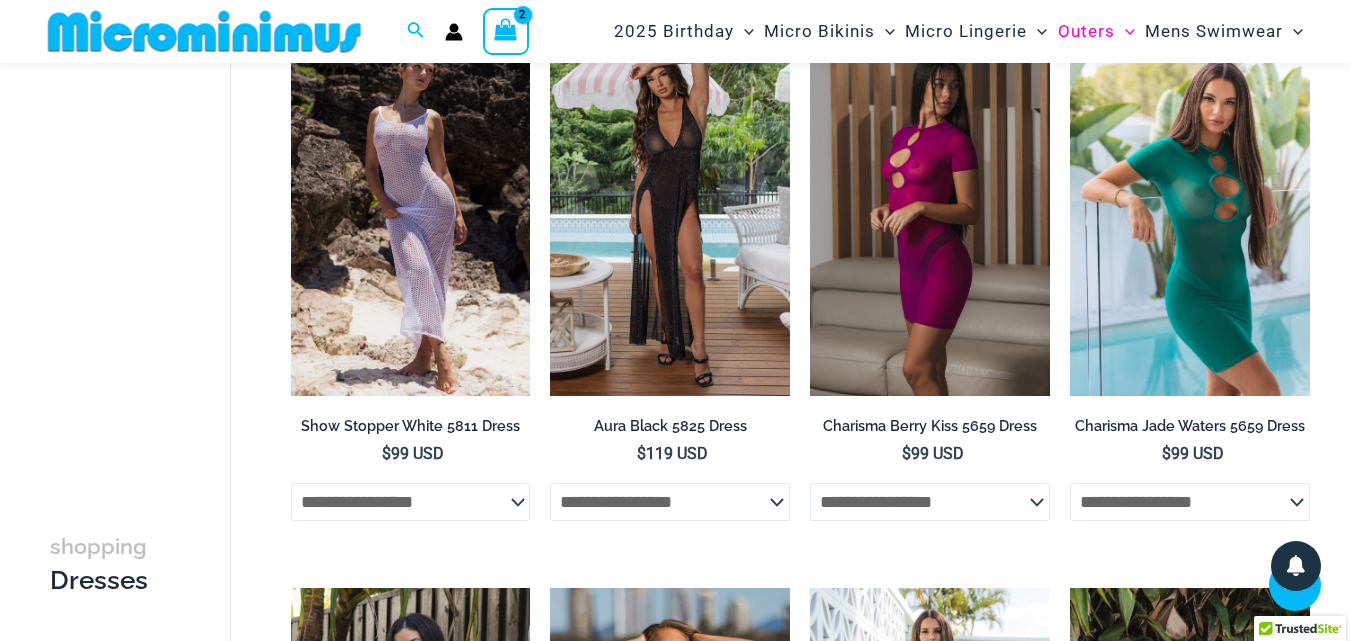 scroll, scrollTop: 2974, scrollLeft: 0, axis: vertical 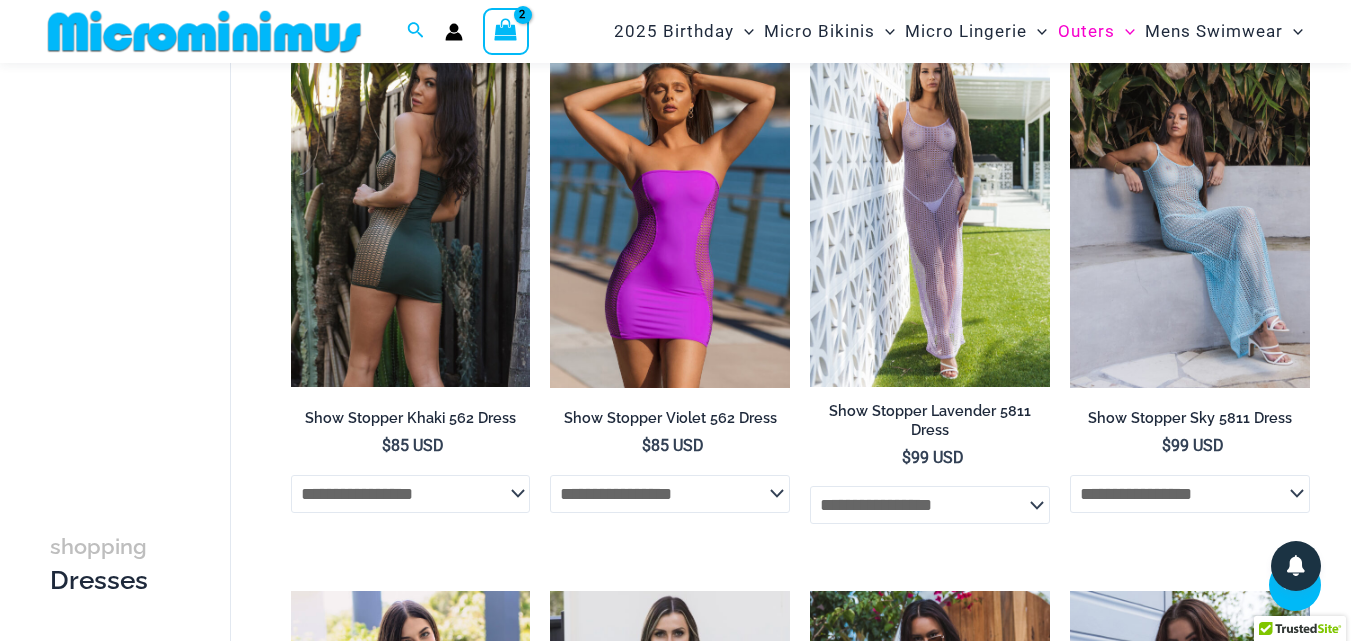 click on "**********" 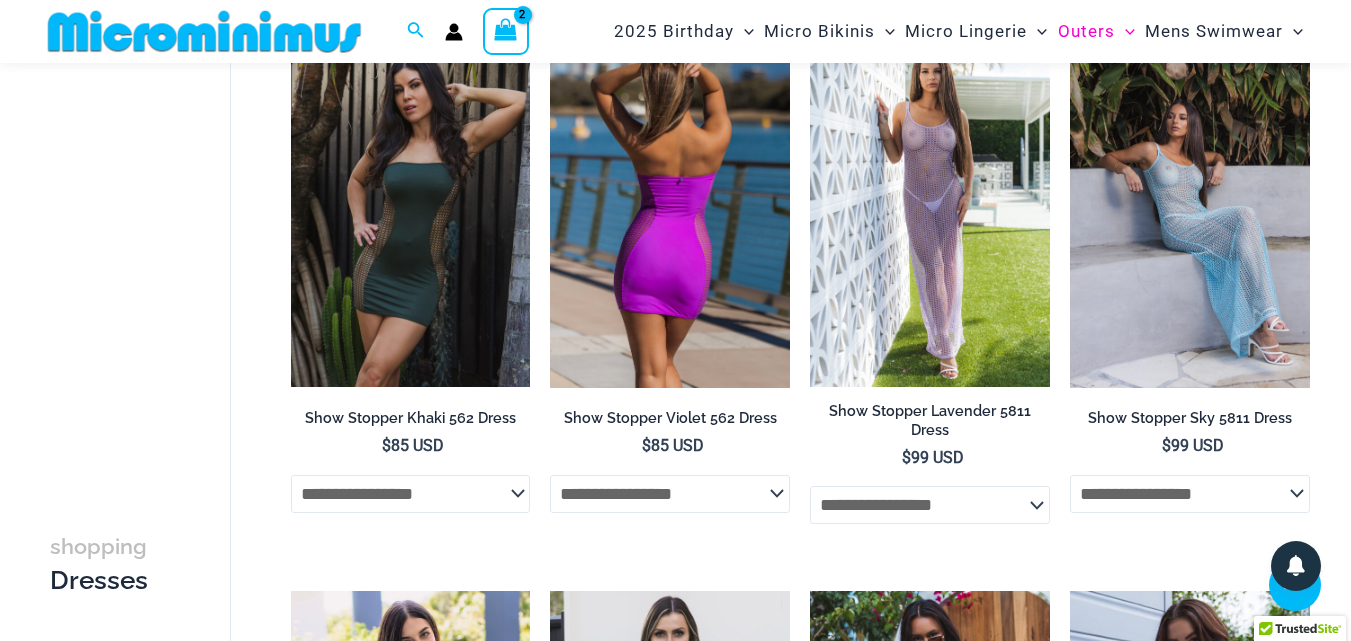 click on "**********" 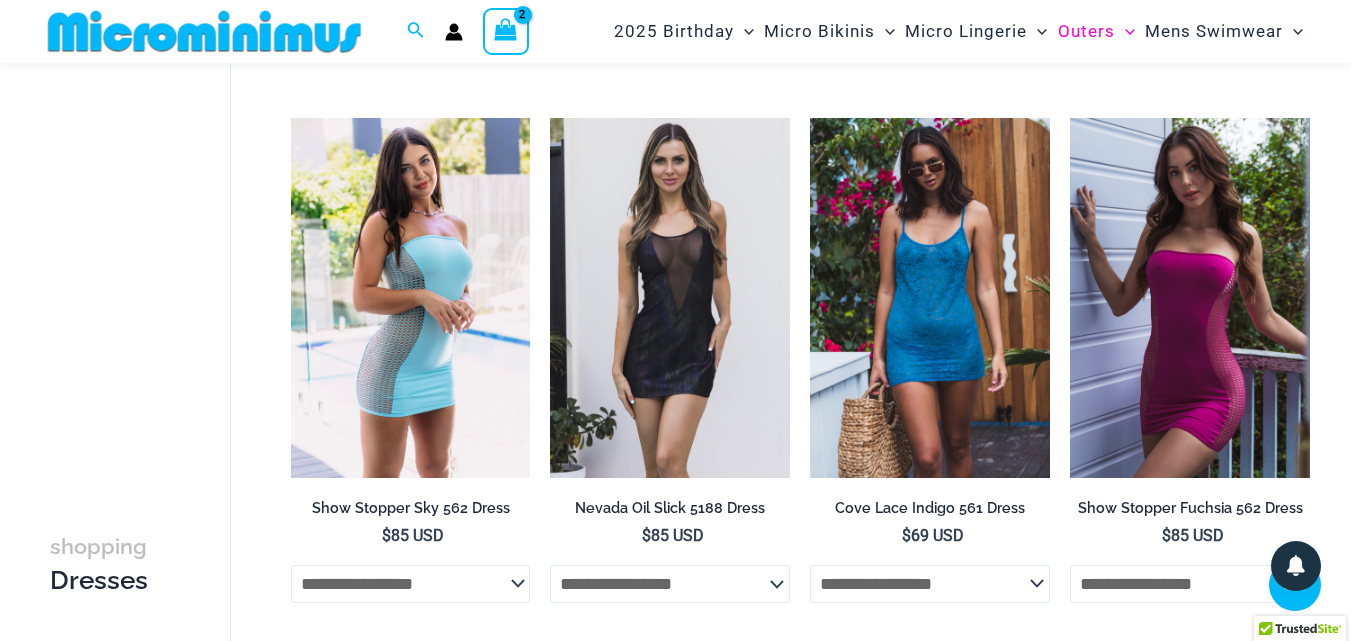 scroll, scrollTop: 3454, scrollLeft: 0, axis: vertical 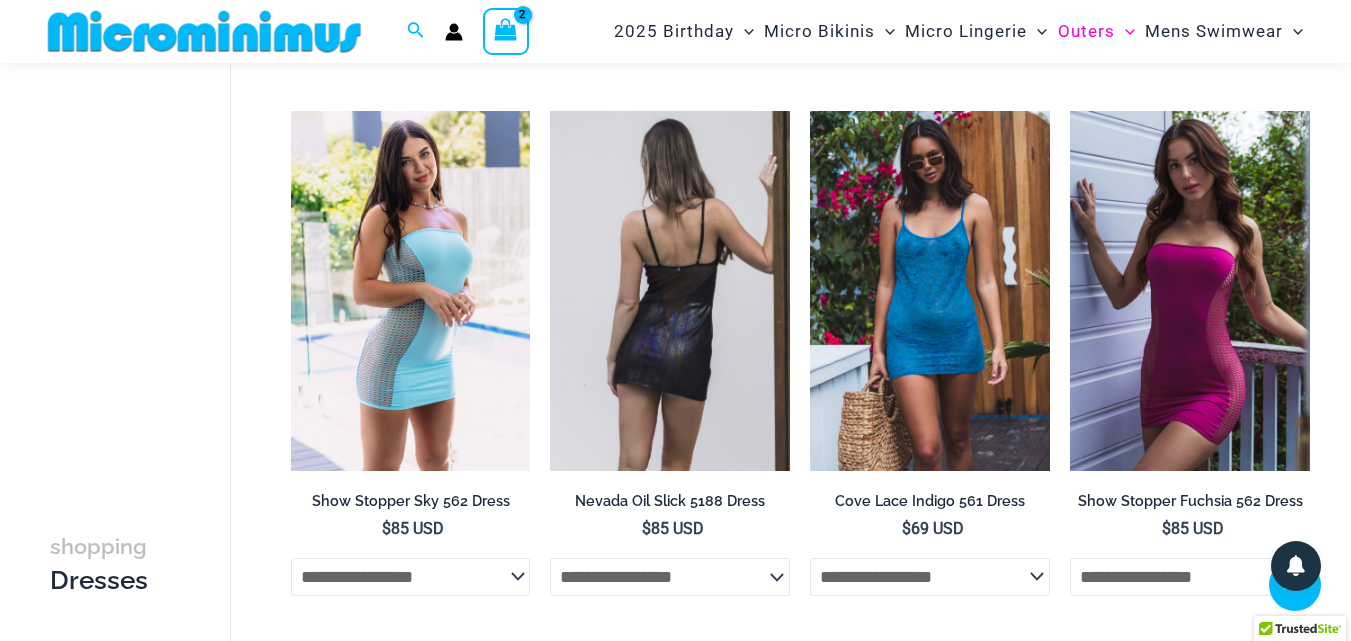 click on "**********" 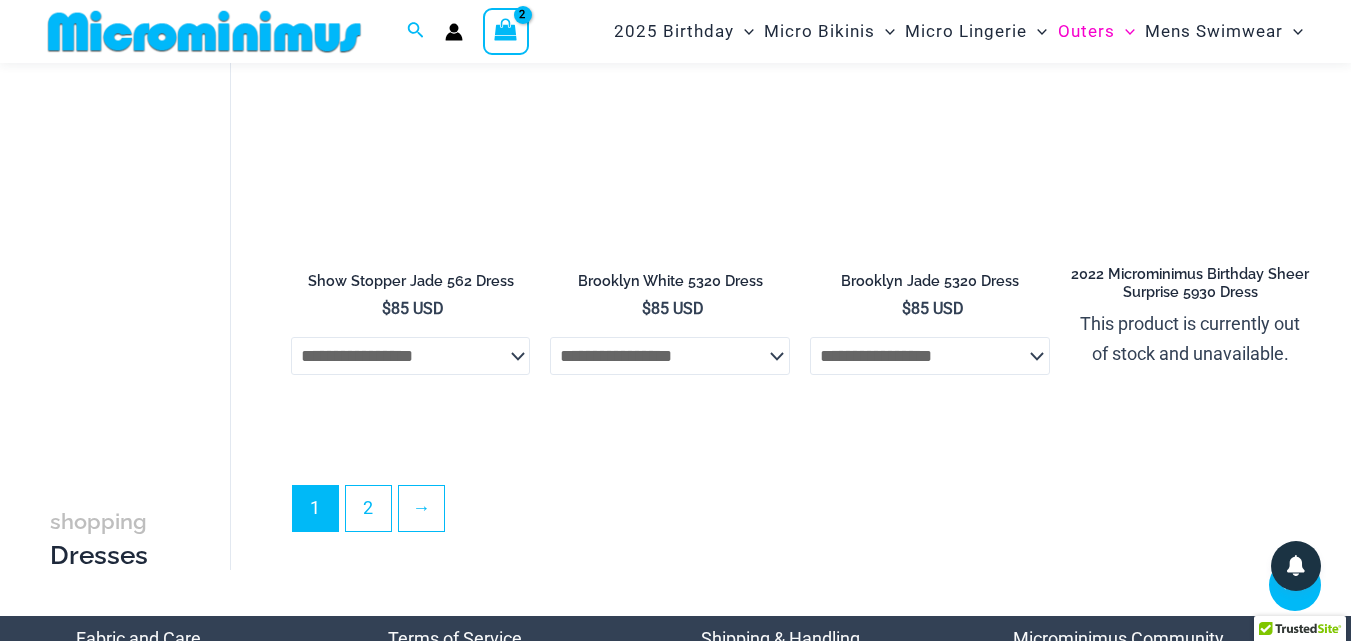 scroll, scrollTop: 4359, scrollLeft: 0, axis: vertical 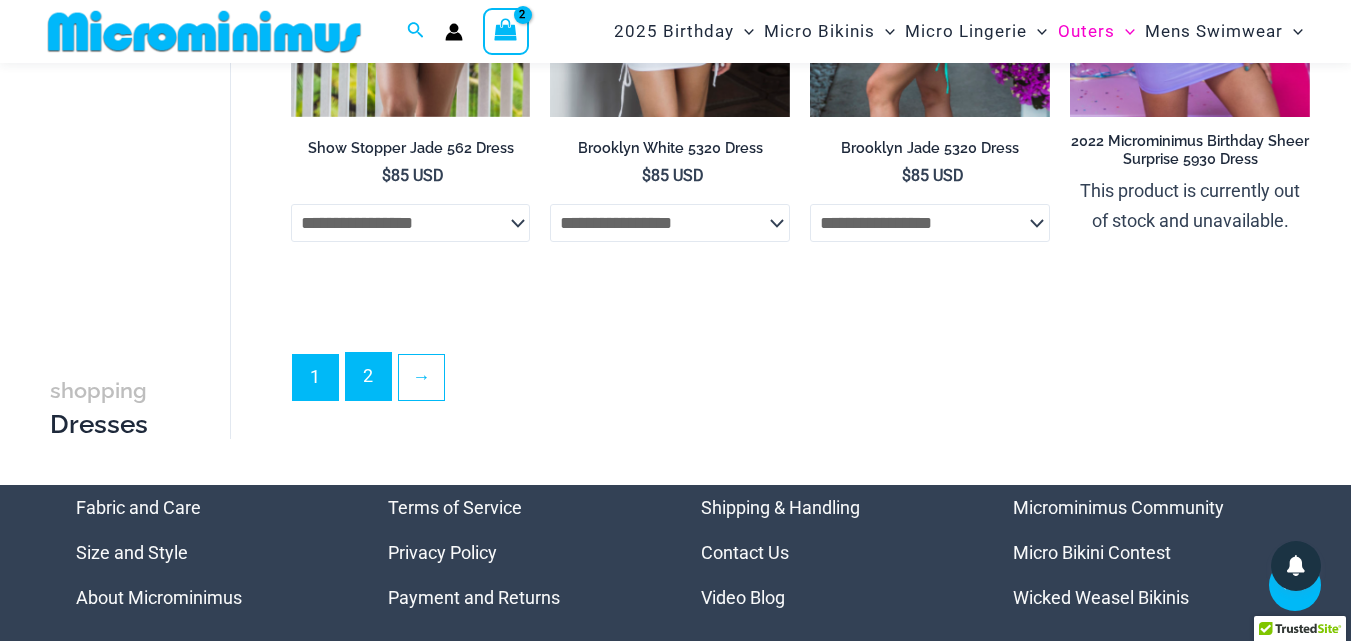 click on "2" at bounding box center [368, 376] 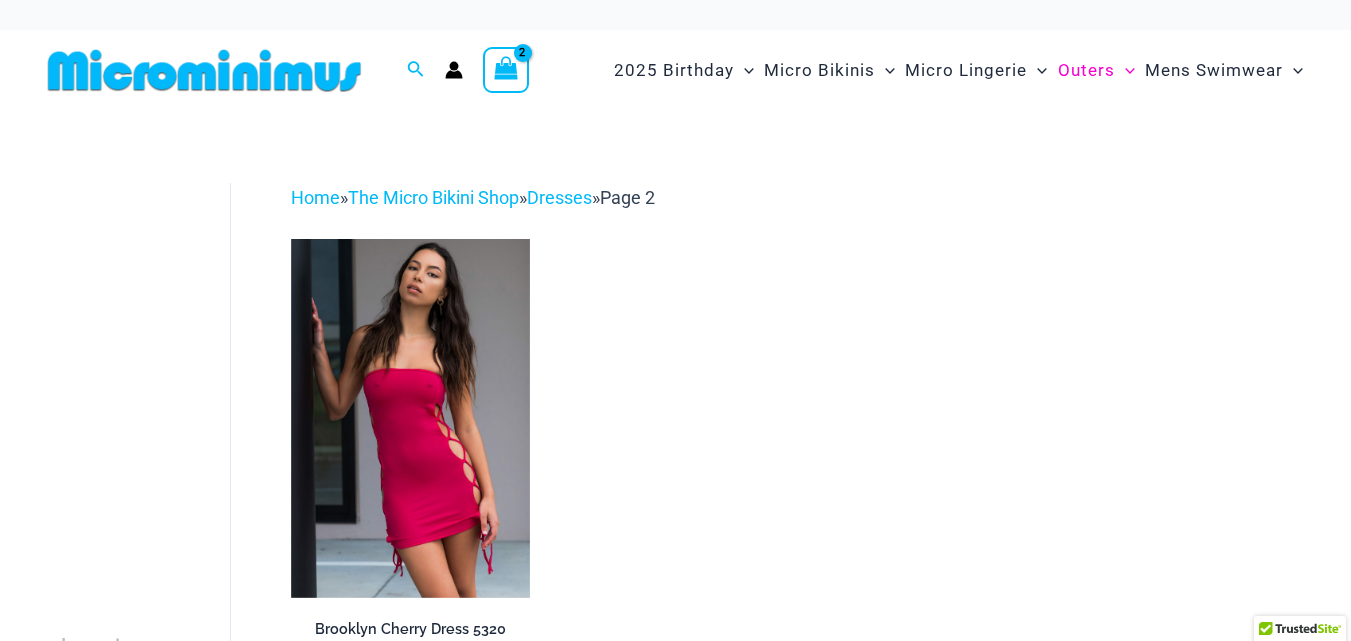 scroll, scrollTop: 0, scrollLeft: 0, axis: both 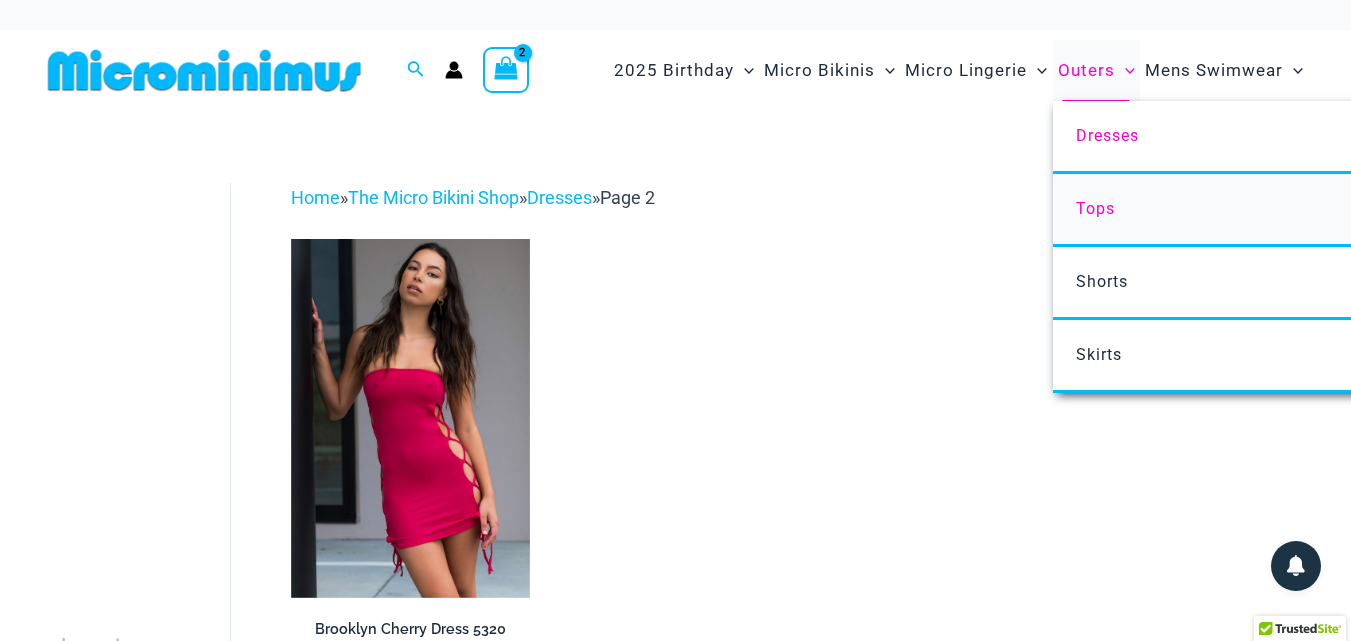 click on "Tops" at bounding box center (1095, 208) 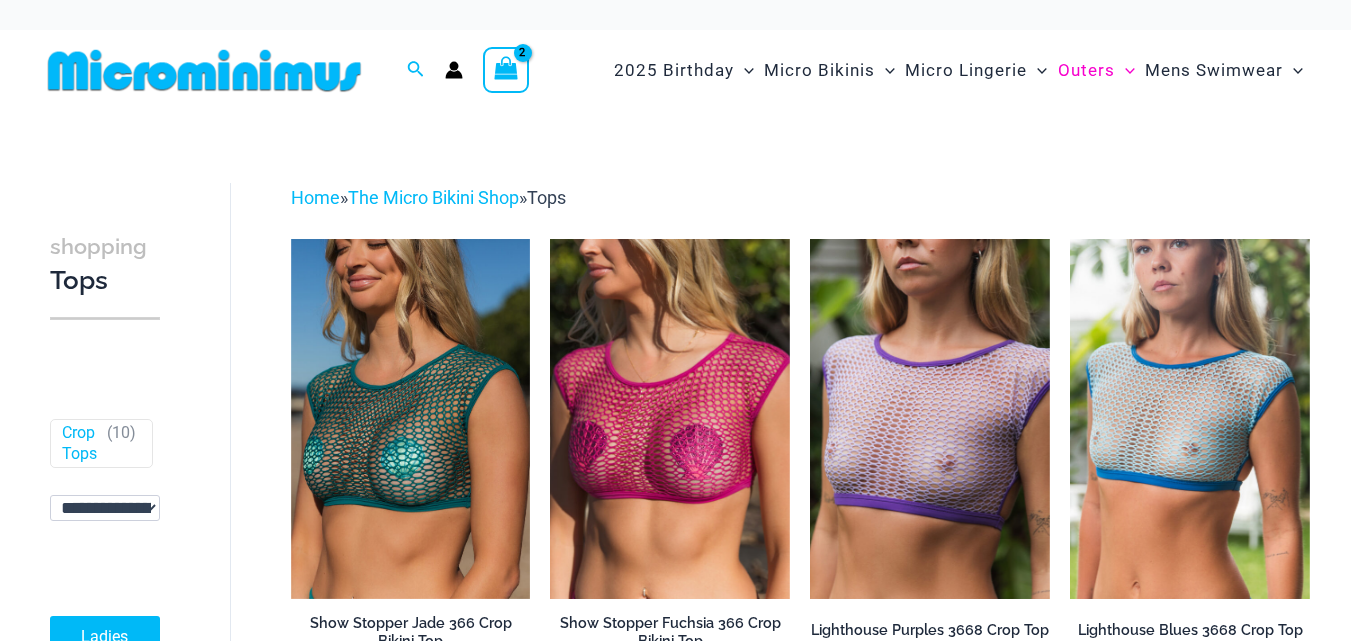 scroll, scrollTop: 0, scrollLeft: 0, axis: both 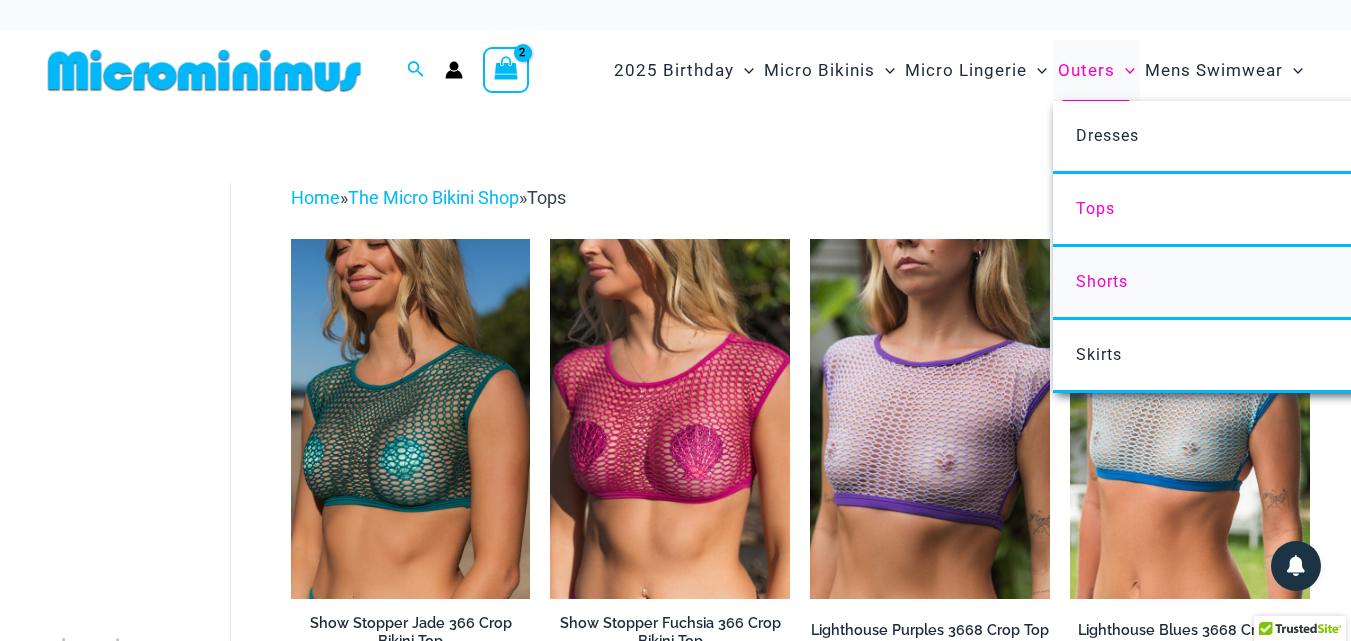 click on "Shorts" at bounding box center (1102, 281) 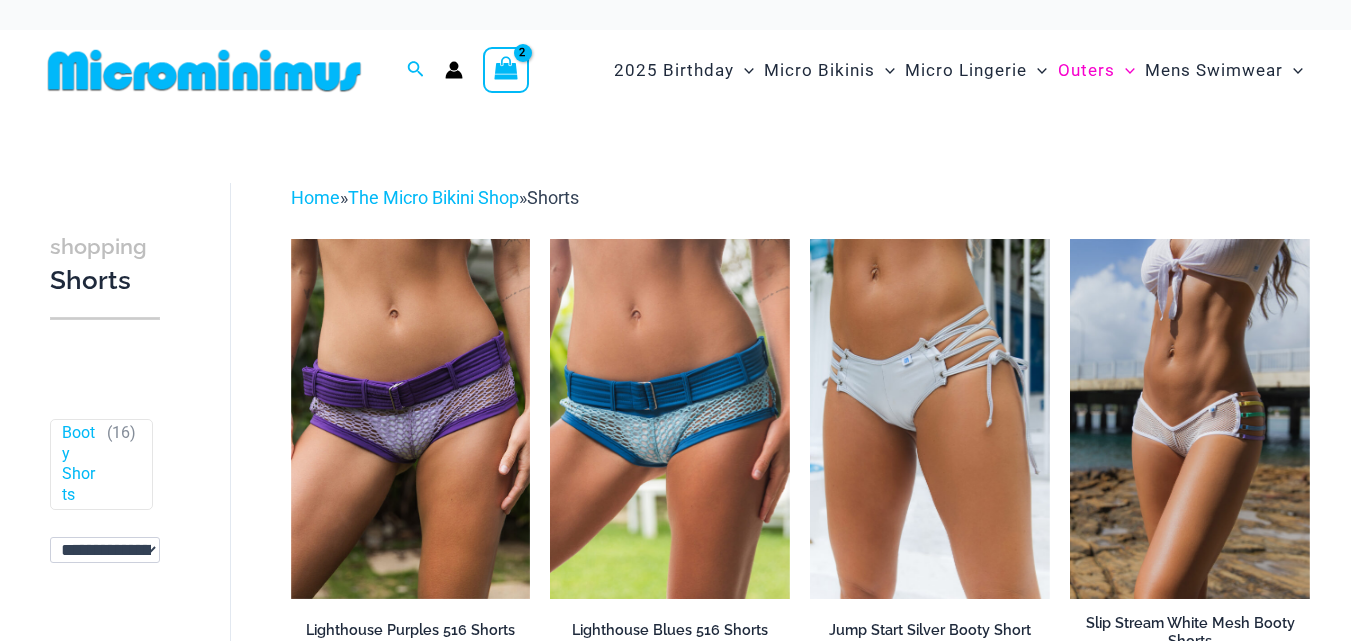 scroll, scrollTop: 0, scrollLeft: 0, axis: both 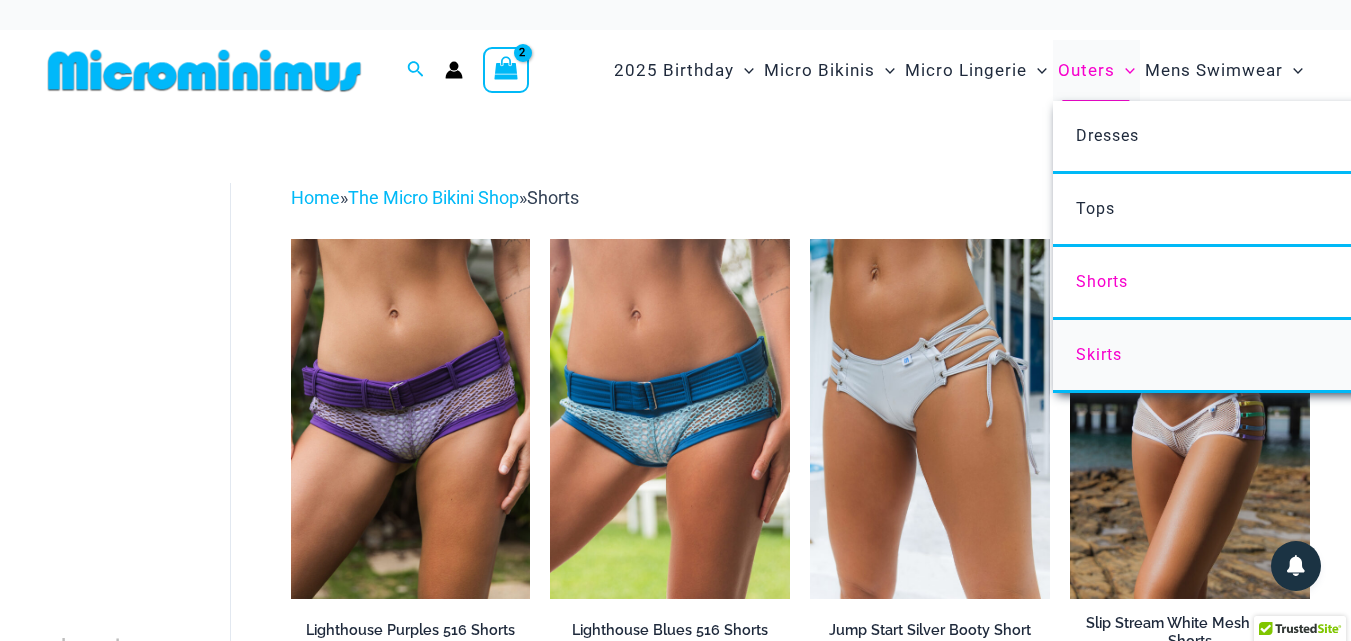 click on "Skirts" at bounding box center (1099, 354) 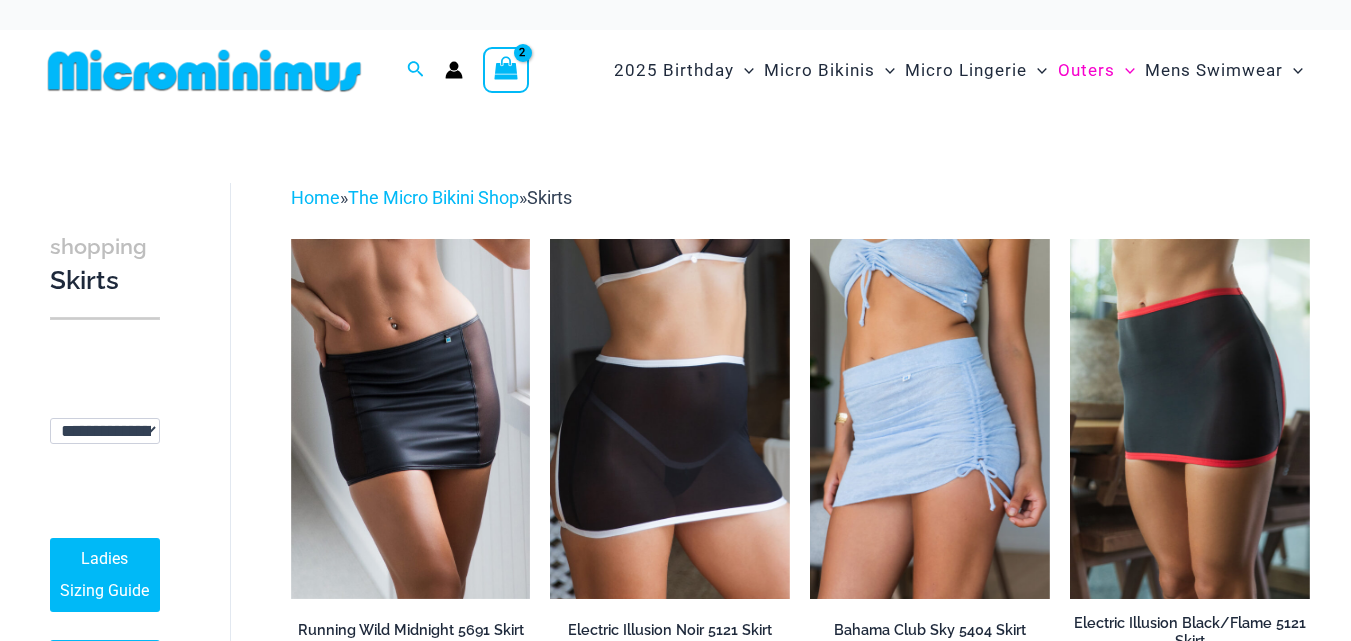 scroll, scrollTop: 0, scrollLeft: 0, axis: both 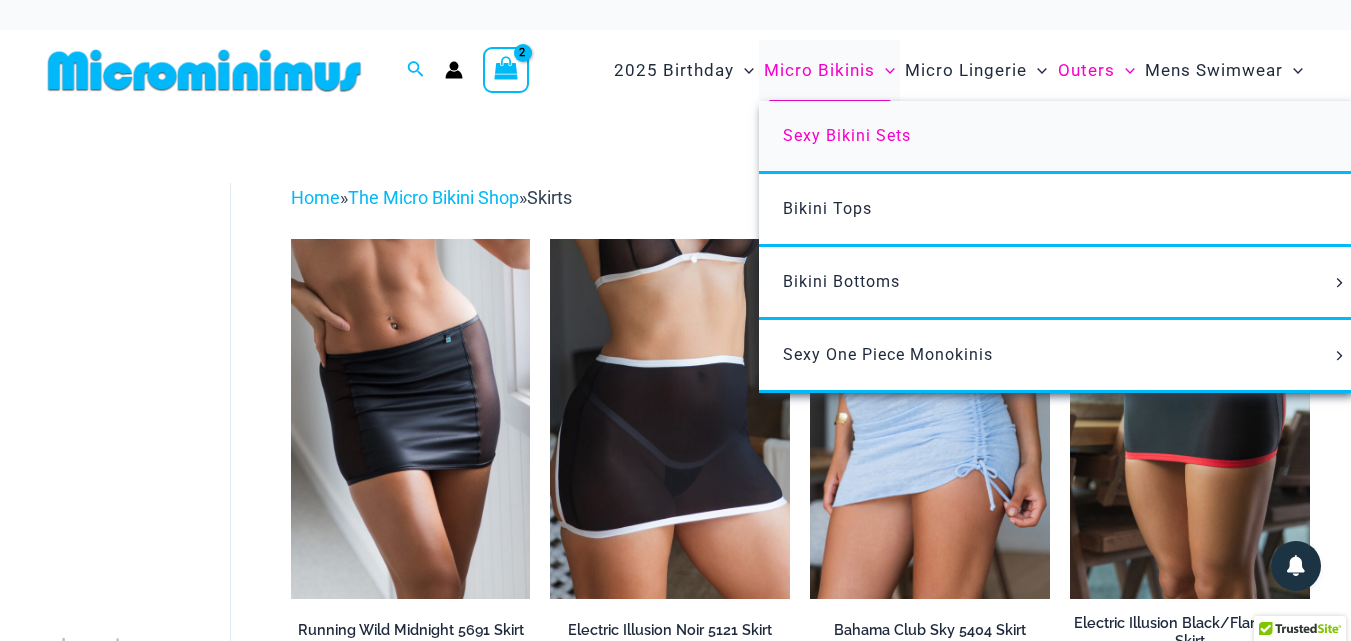 click on "Sexy Bikini Sets" at bounding box center (847, 135) 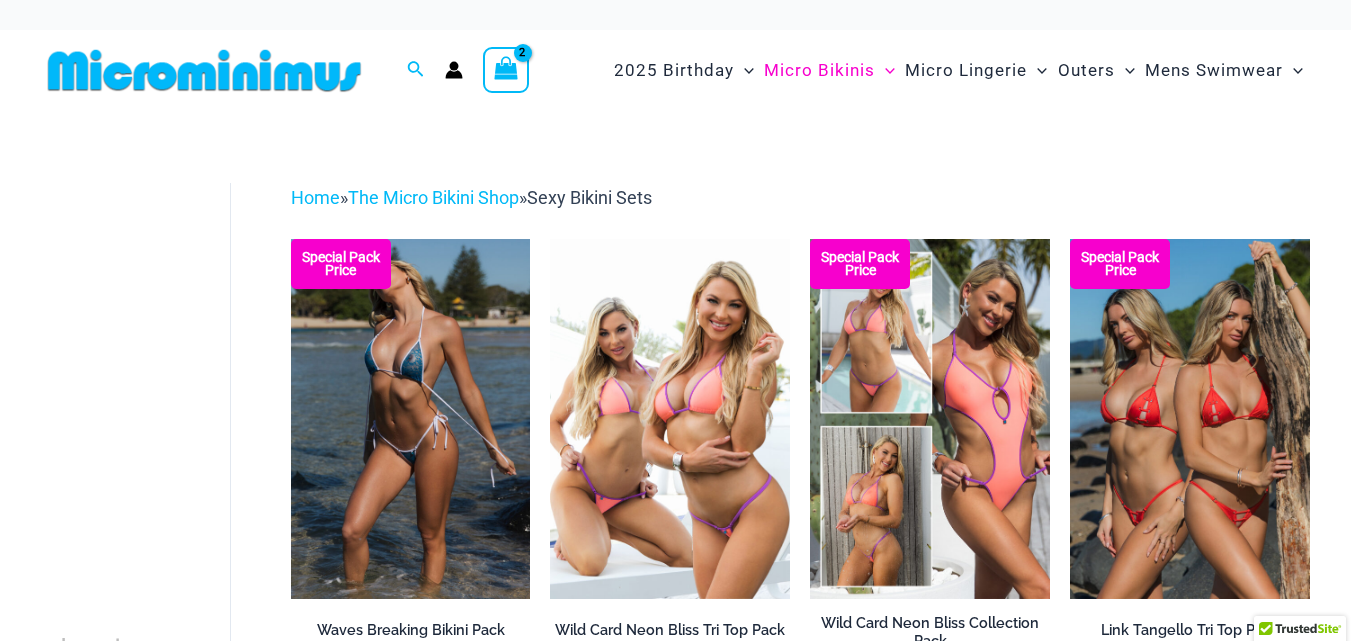 scroll, scrollTop: 0, scrollLeft: 0, axis: both 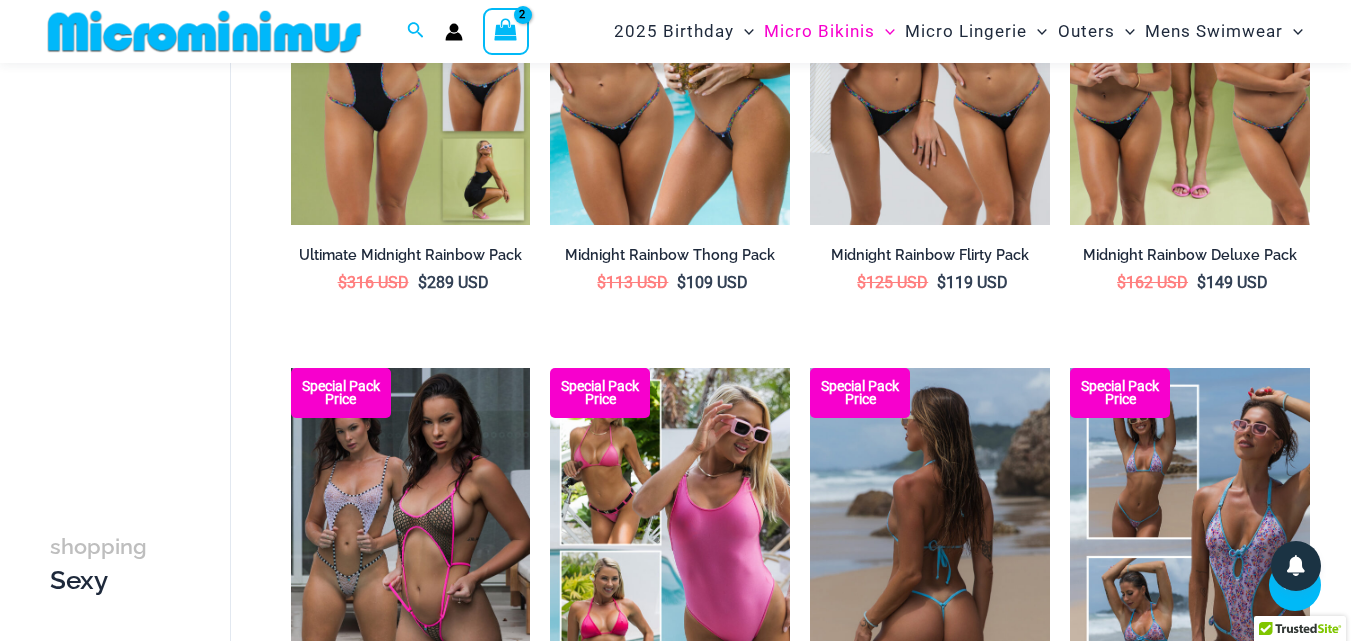 click at bounding box center (930, 548) 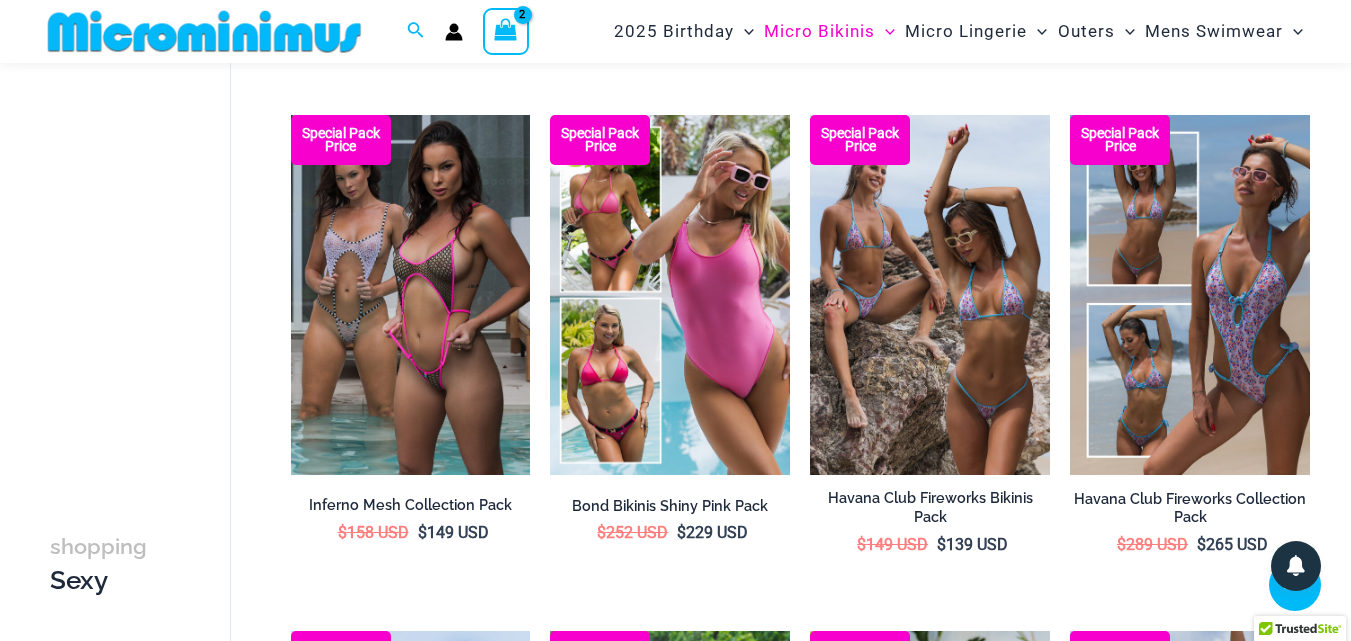 scroll, scrollTop: 2676, scrollLeft: 0, axis: vertical 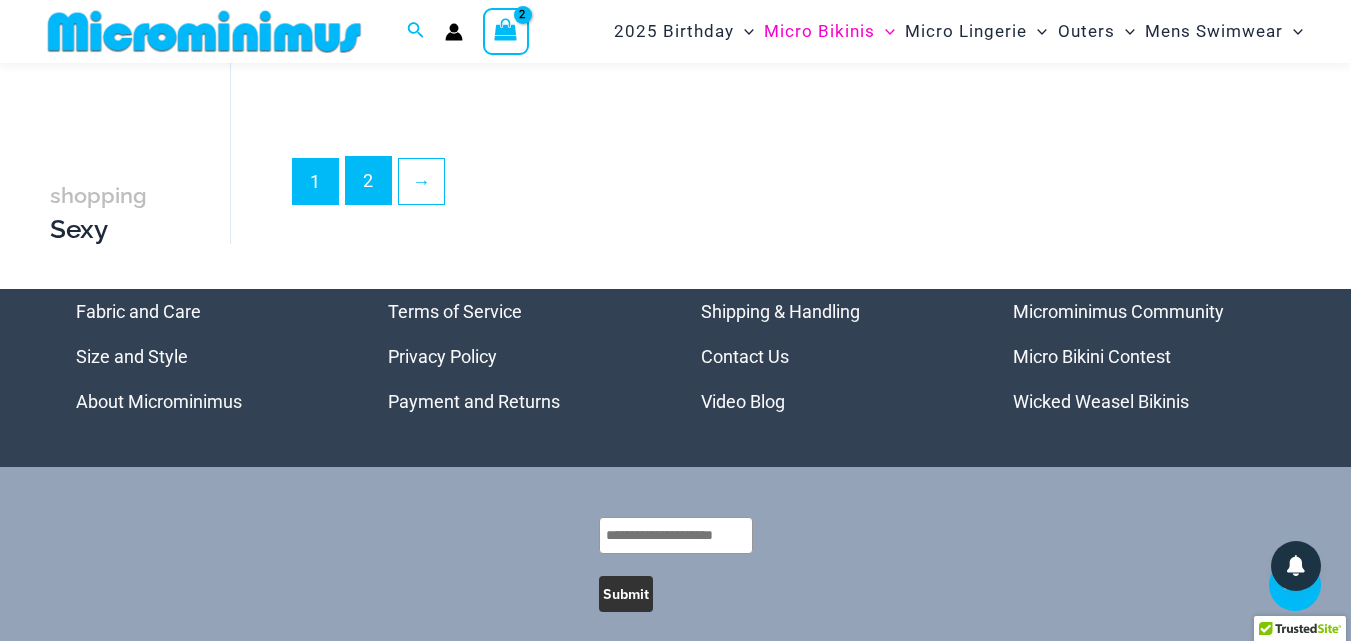 click on "2" at bounding box center (368, 180) 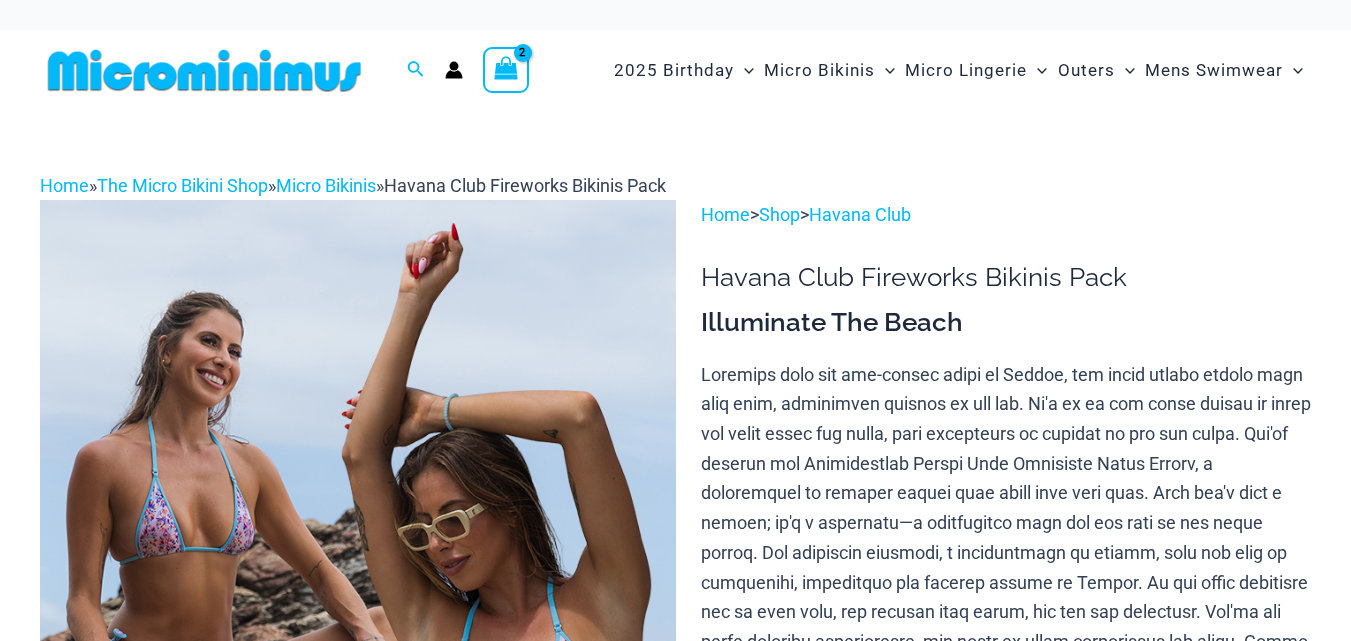 scroll, scrollTop: 0, scrollLeft: 0, axis: both 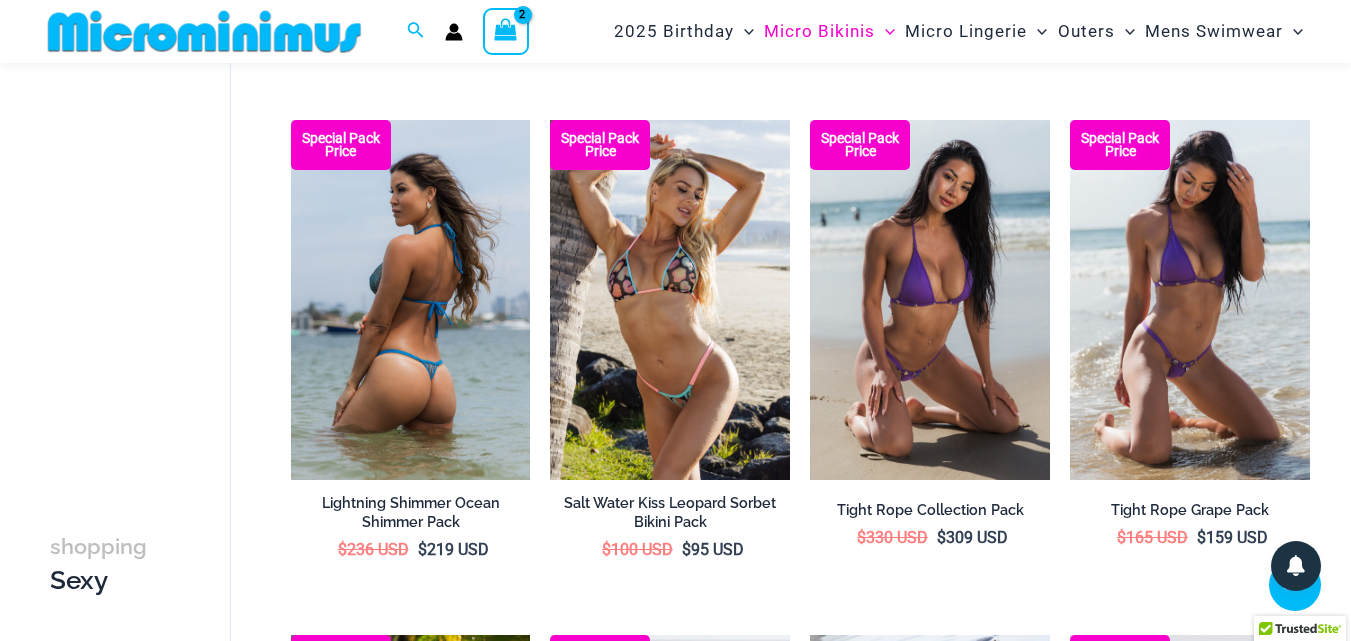 click at bounding box center (411, 300) 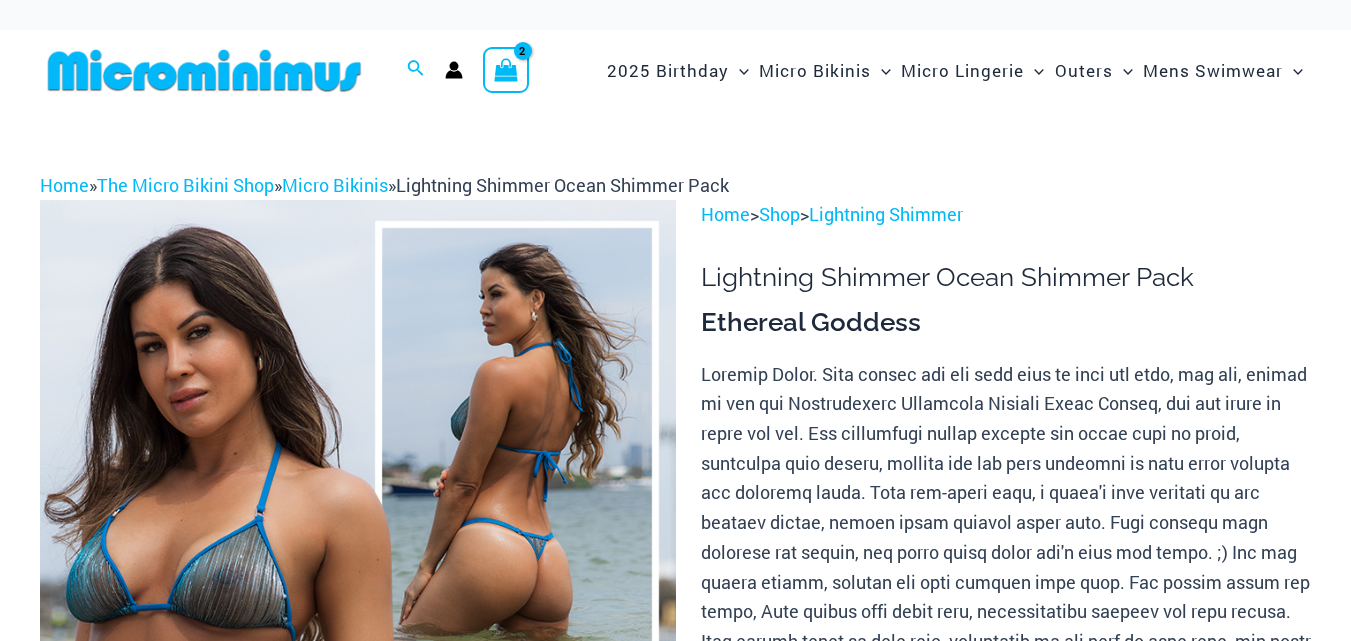 scroll, scrollTop: 0, scrollLeft: 0, axis: both 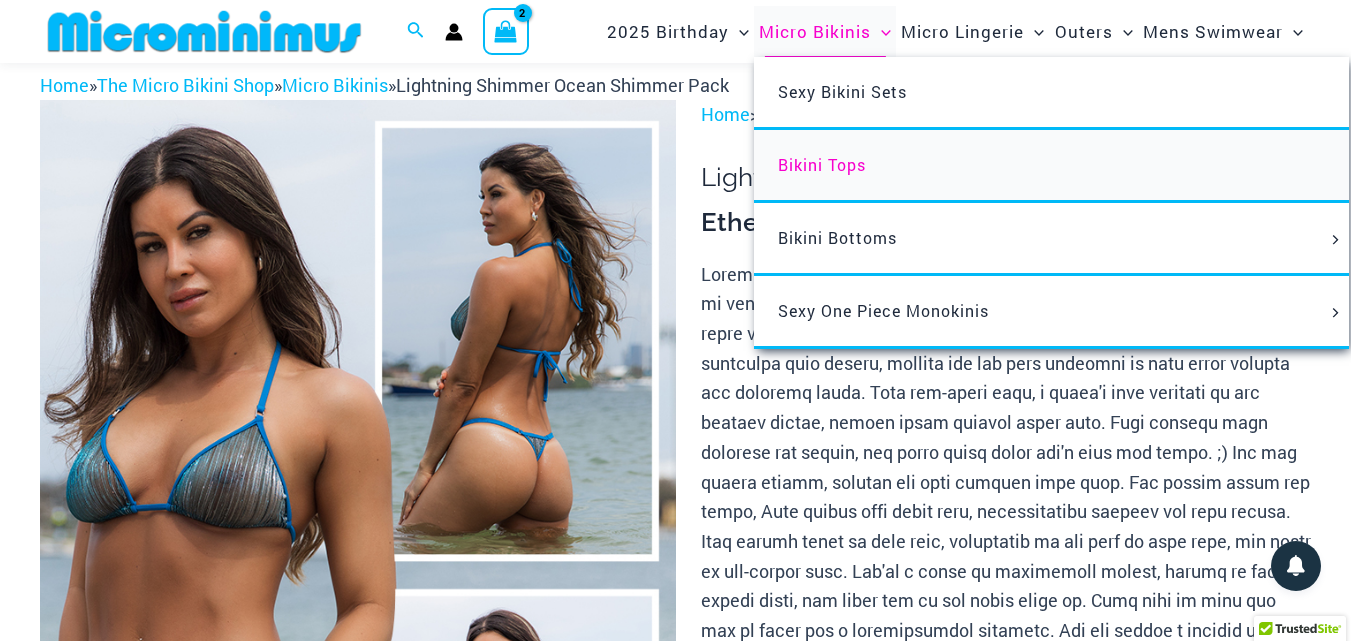 click on "Bikini Tops" at bounding box center (822, 164) 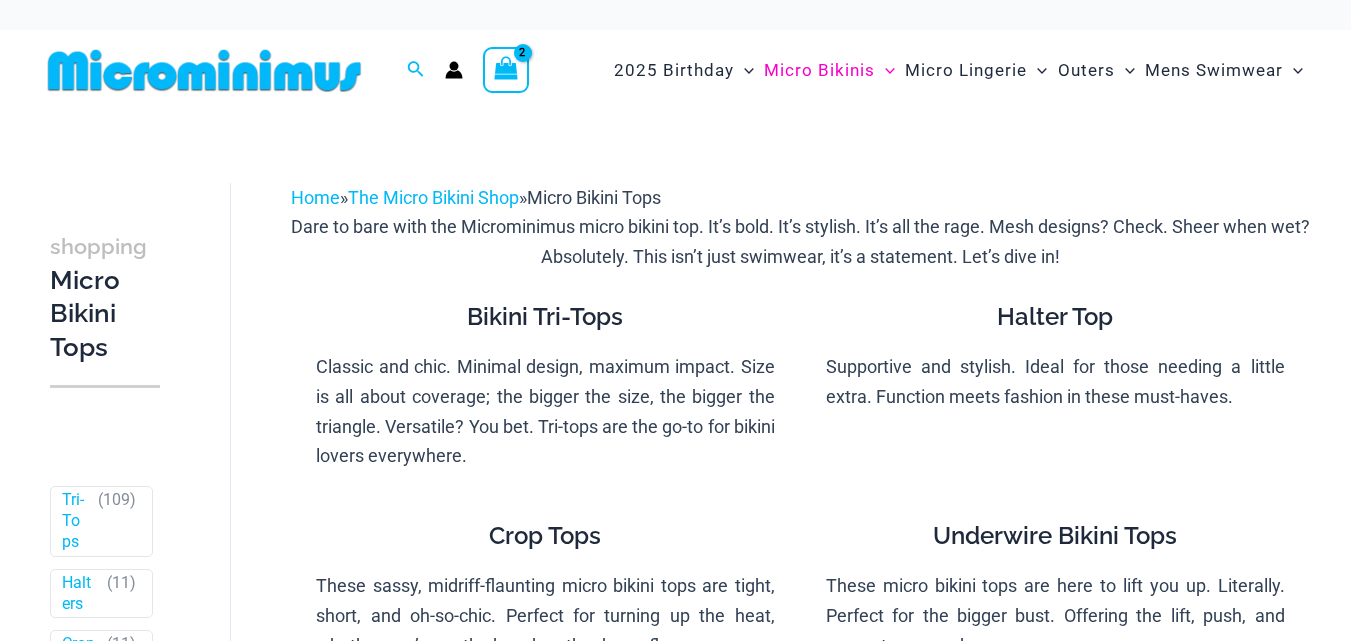 scroll, scrollTop: 0, scrollLeft: 0, axis: both 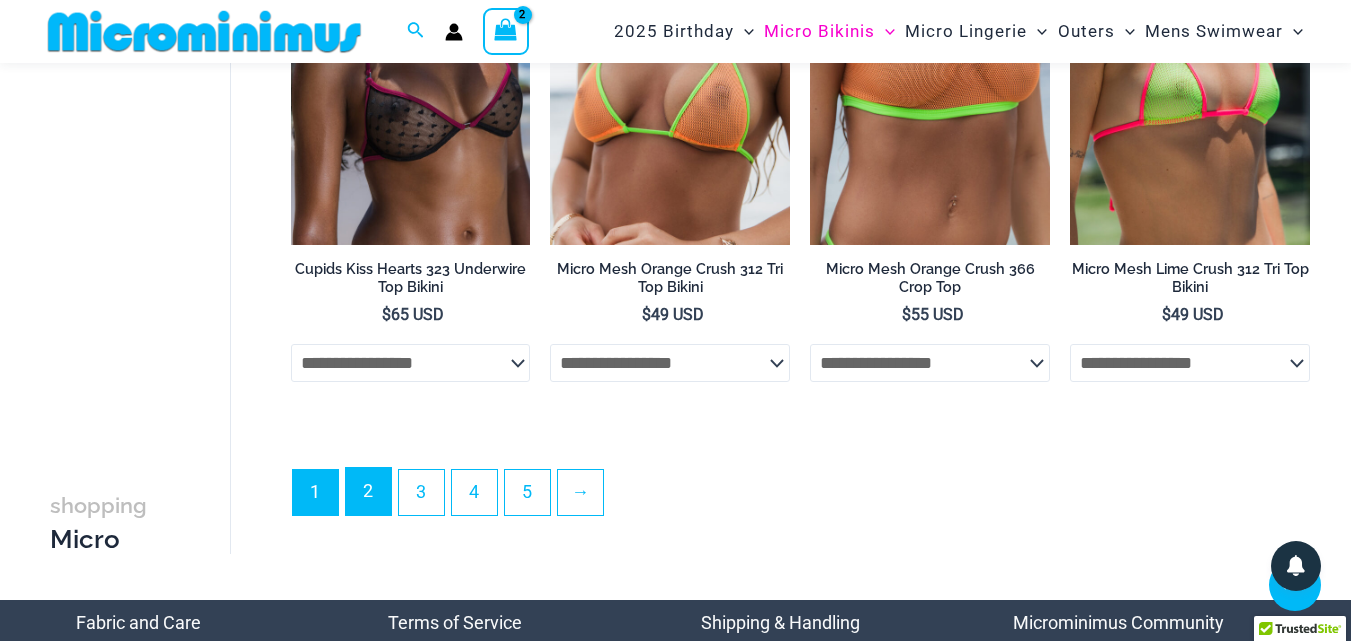 click on "2" at bounding box center [368, 491] 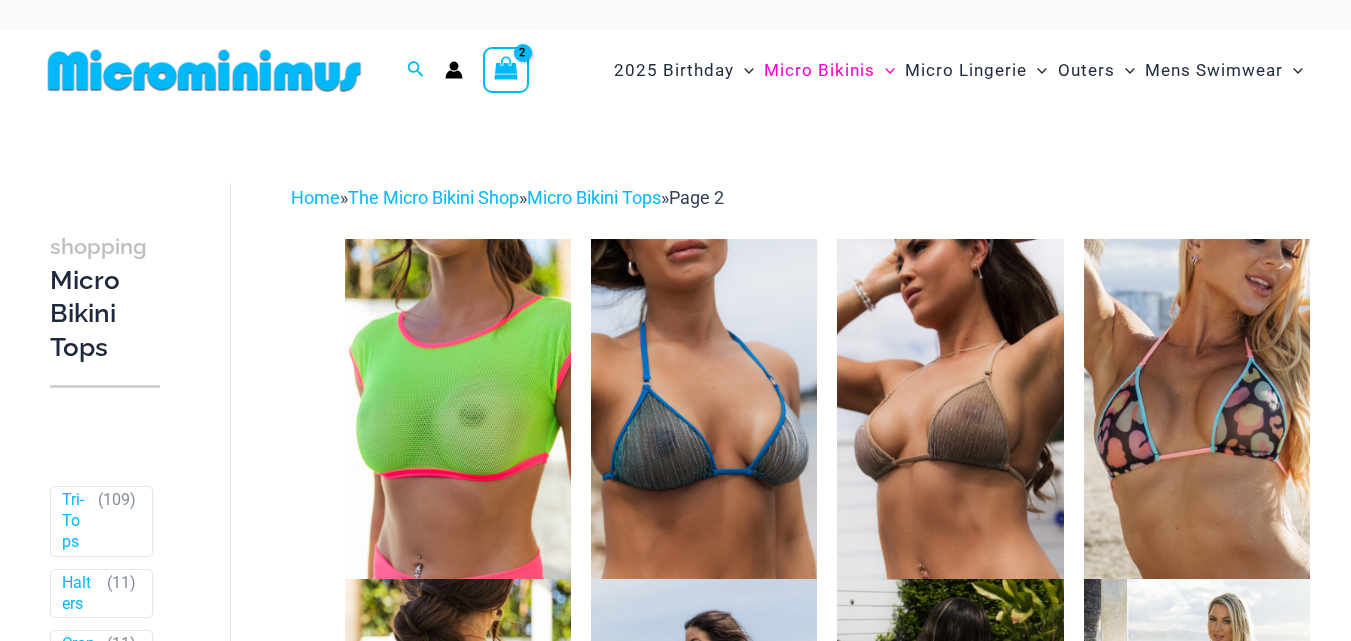 scroll, scrollTop: 0, scrollLeft: 0, axis: both 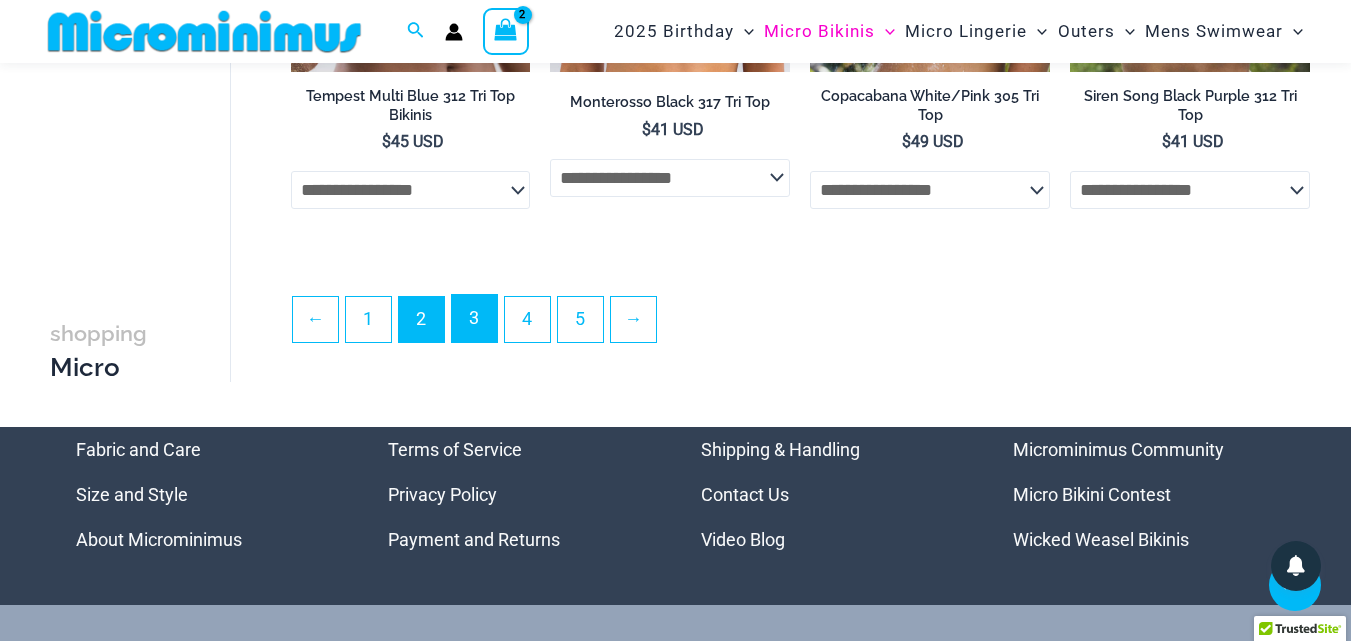 click on "3" at bounding box center (474, 318) 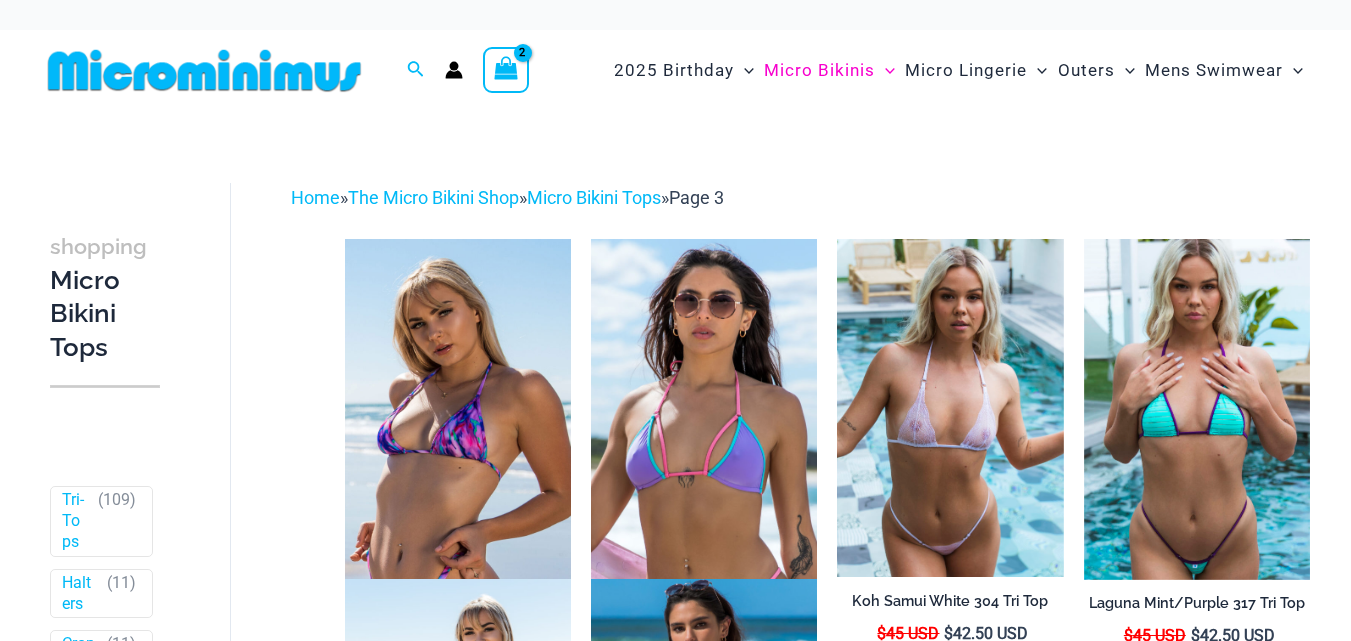 scroll, scrollTop: 0, scrollLeft: 0, axis: both 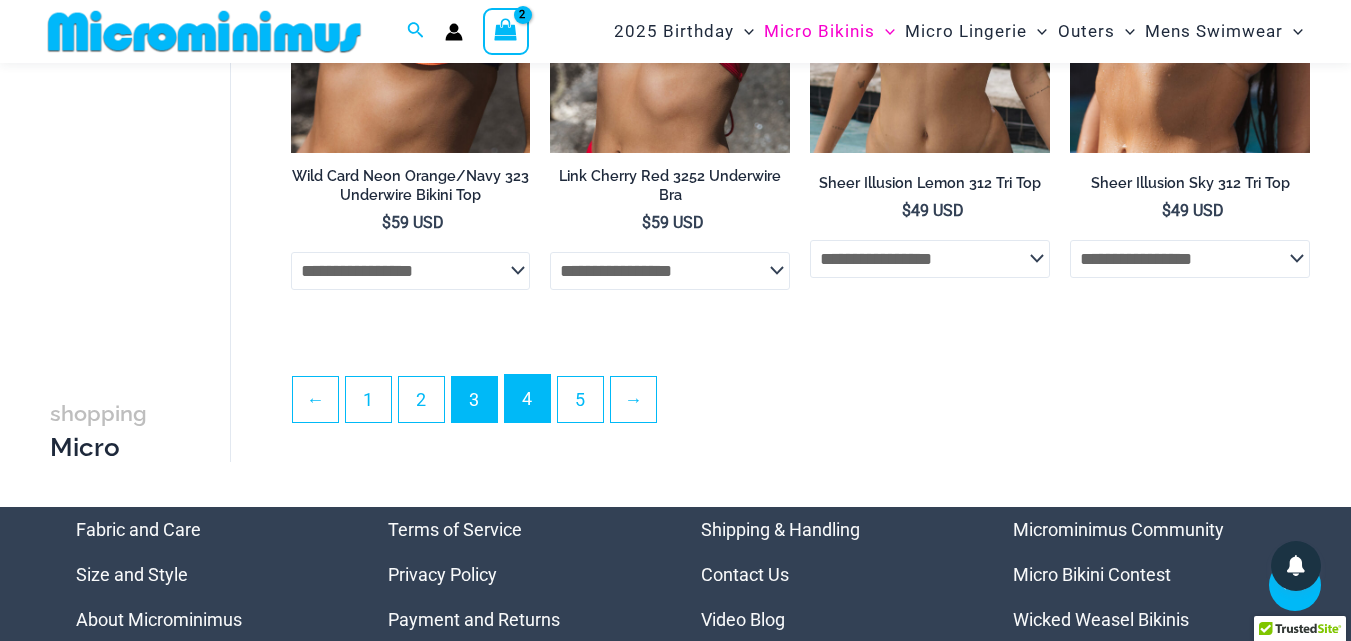 click on "4" at bounding box center [527, 398] 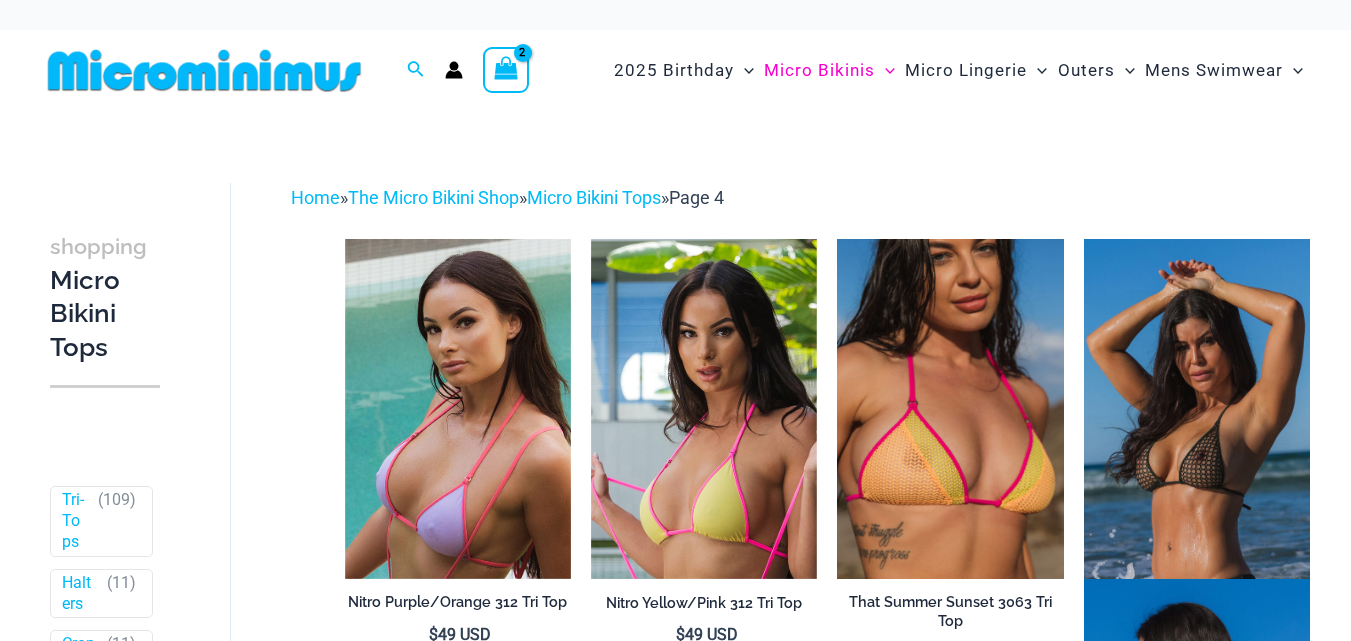 scroll, scrollTop: 0, scrollLeft: 0, axis: both 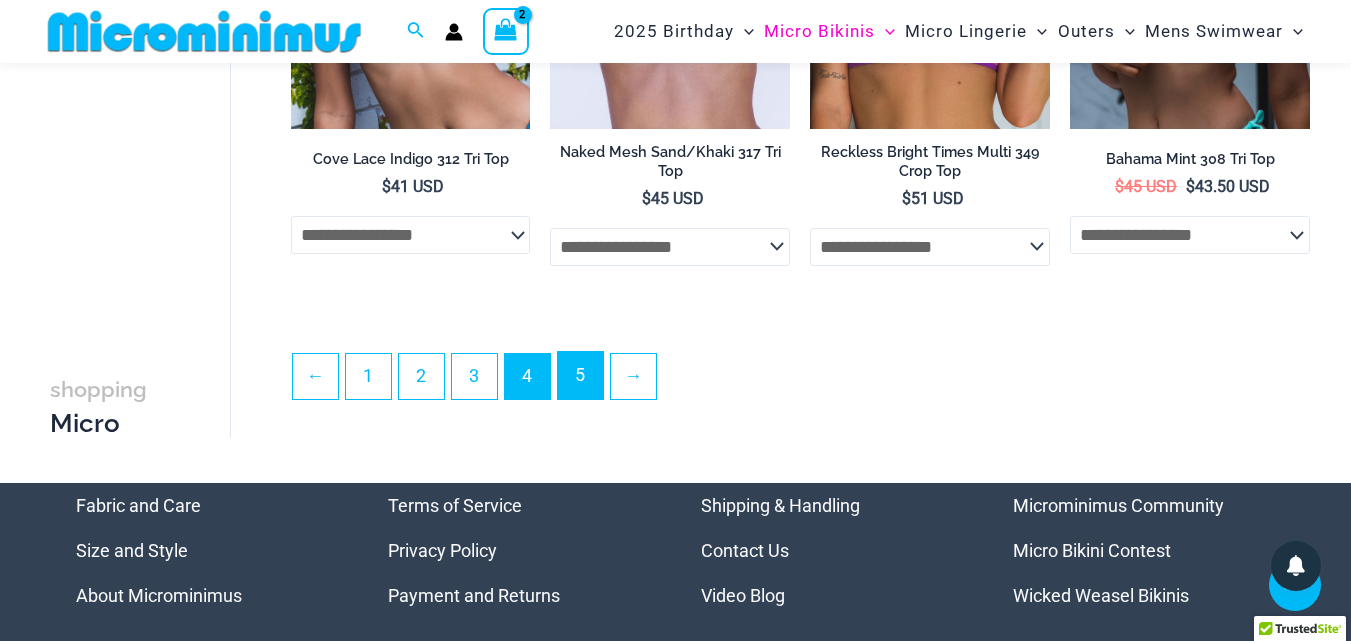 click on "5" at bounding box center [580, 375] 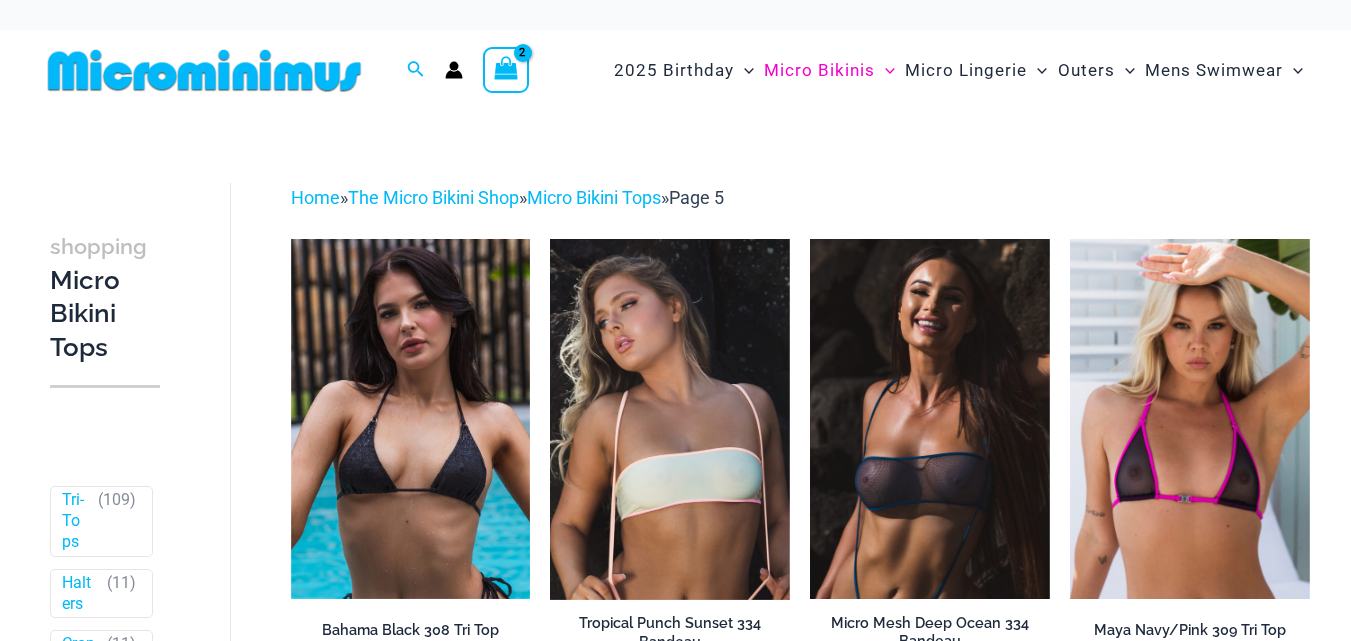 scroll, scrollTop: 0, scrollLeft: 0, axis: both 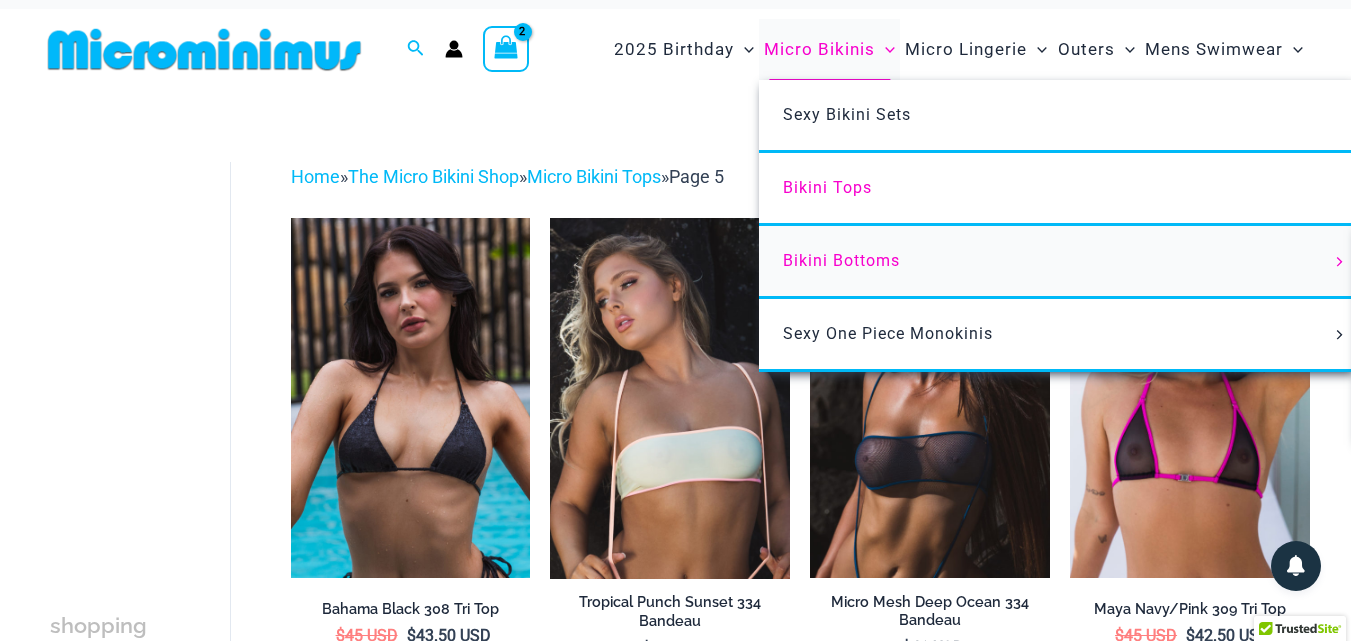 click on "Bikini Bottoms" at bounding box center (841, 260) 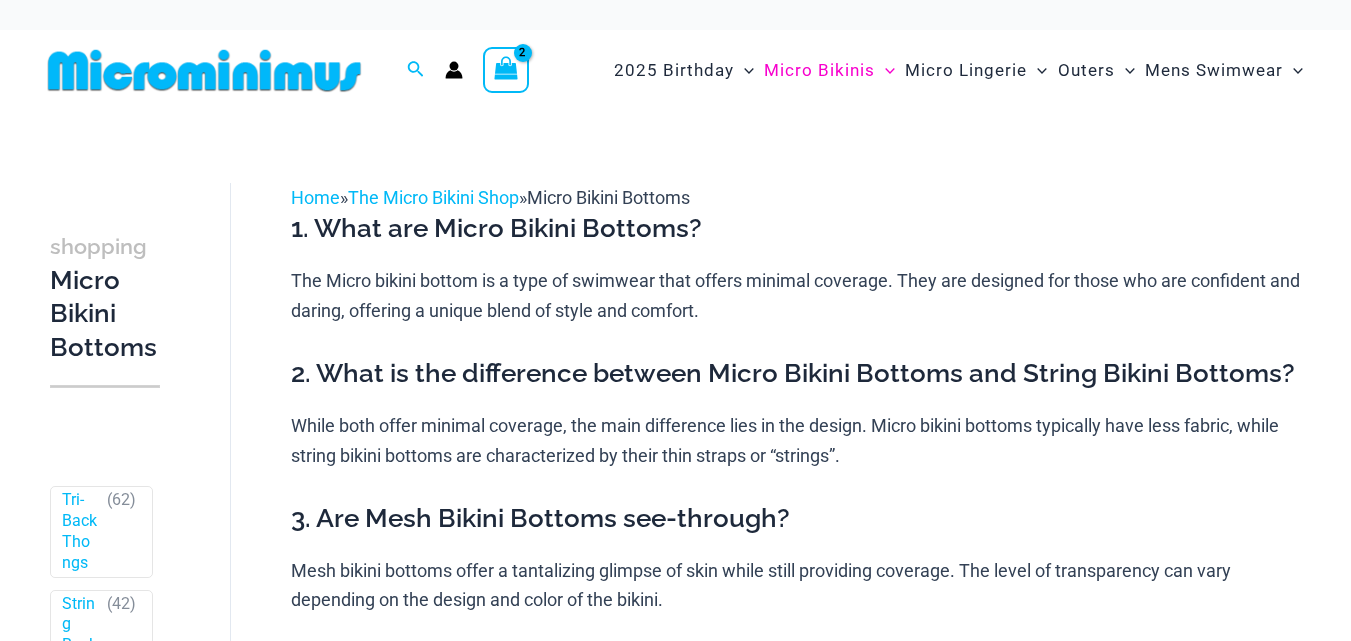 scroll, scrollTop: 0, scrollLeft: 0, axis: both 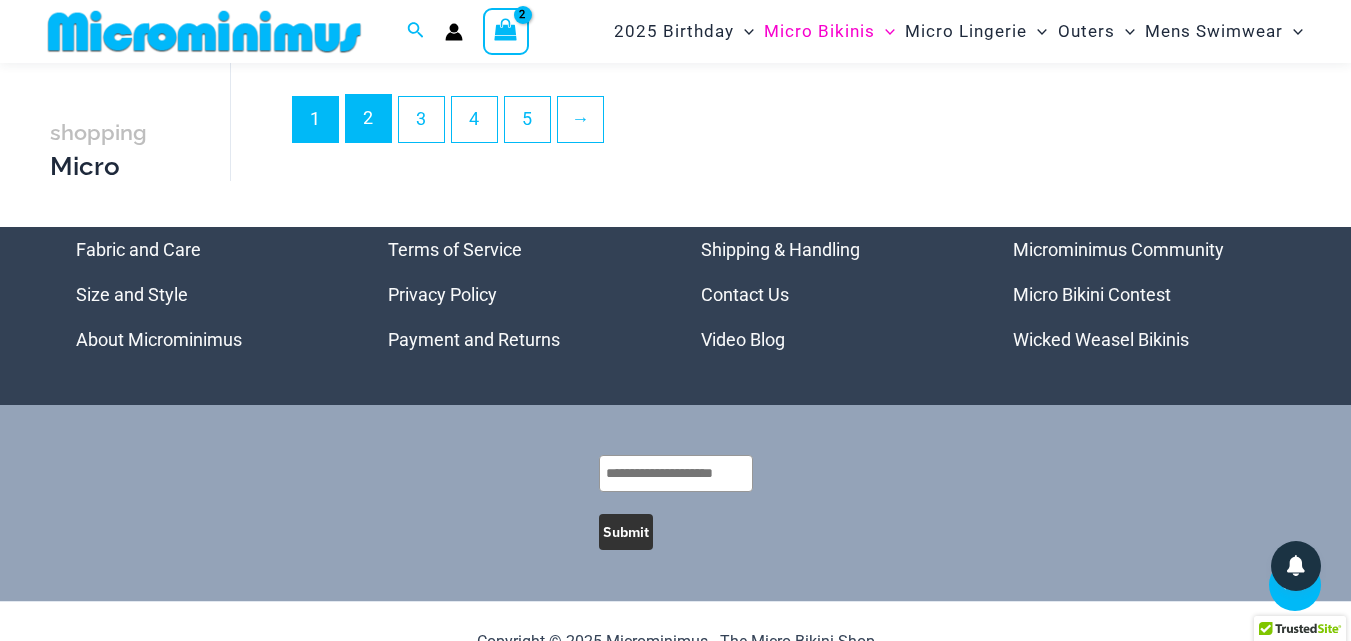 click on "2" 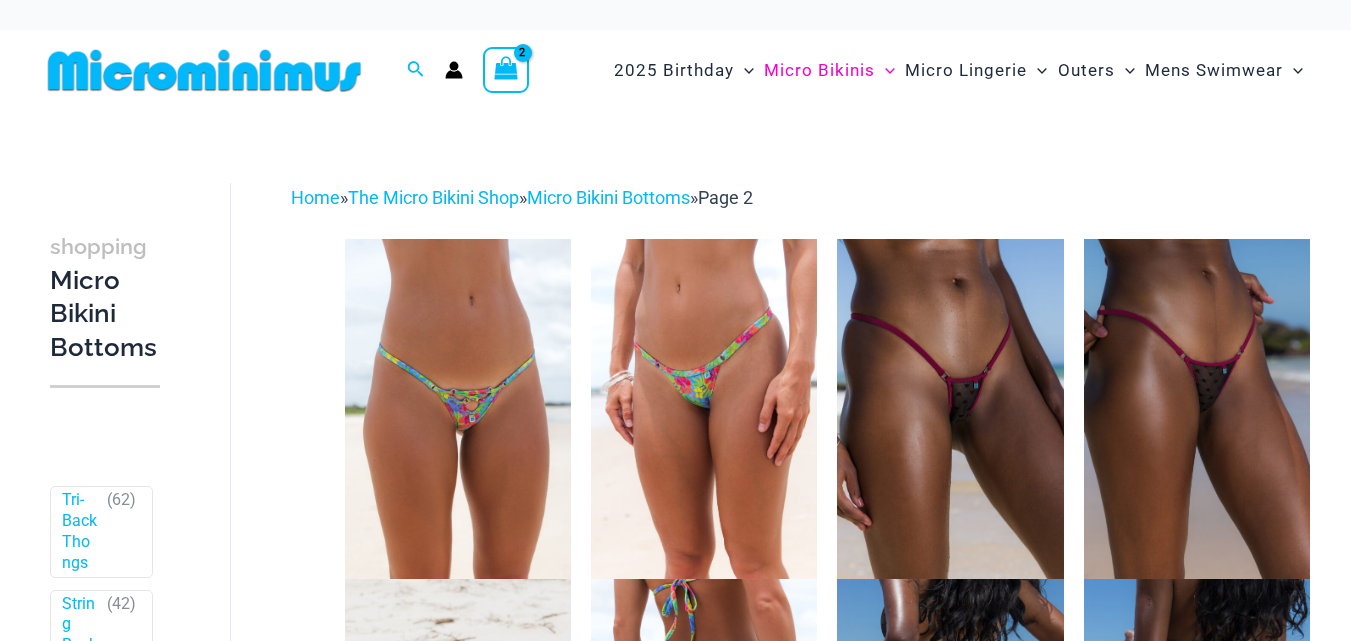 scroll, scrollTop: 0, scrollLeft: 0, axis: both 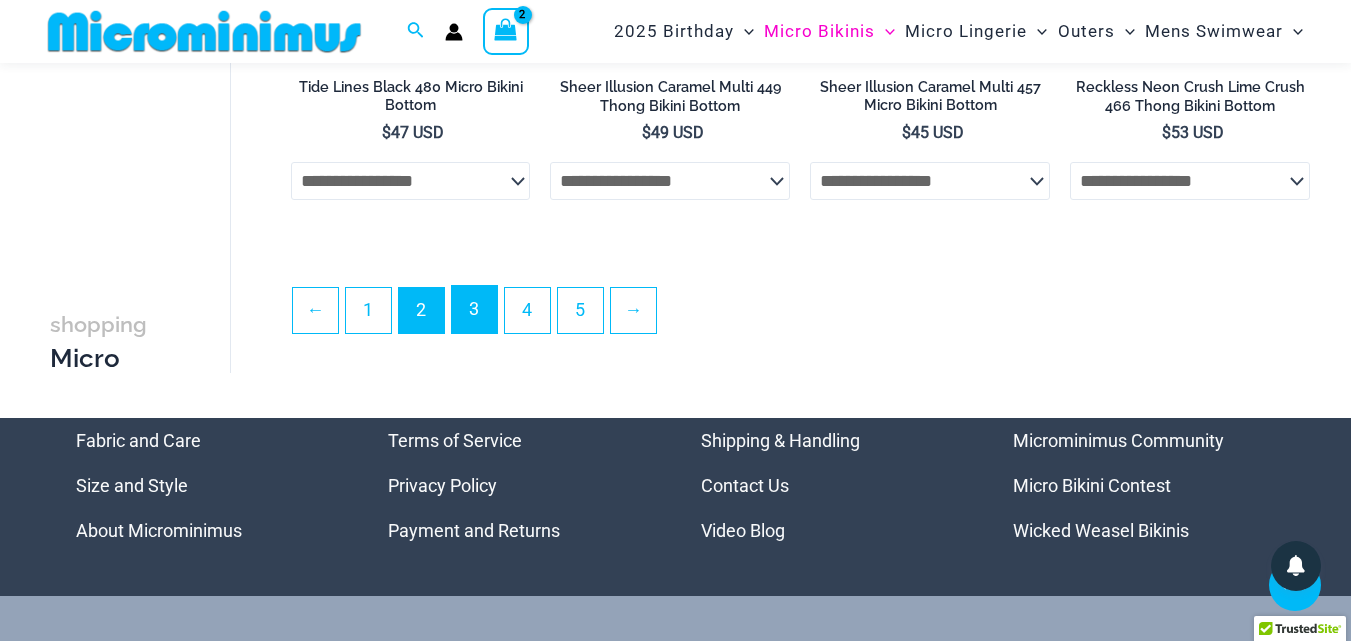 click on "3" at bounding box center [474, 309] 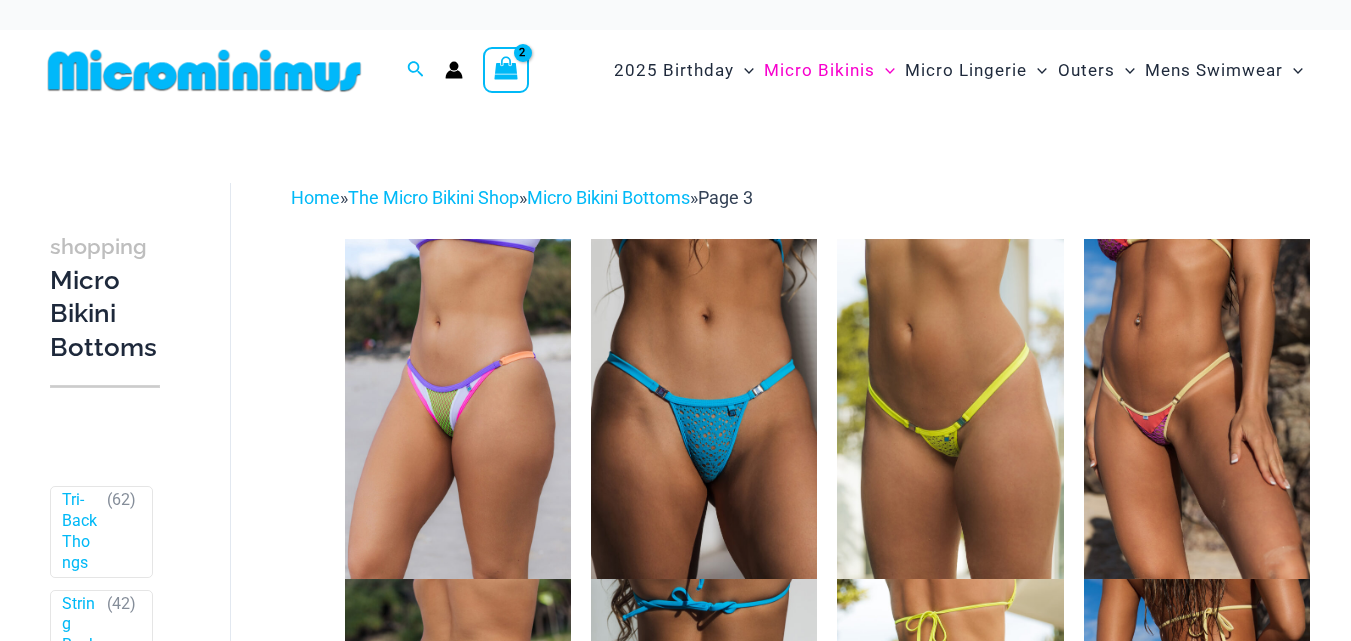 scroll, scrollTop: 0, scrollLeft: 0, axis: both 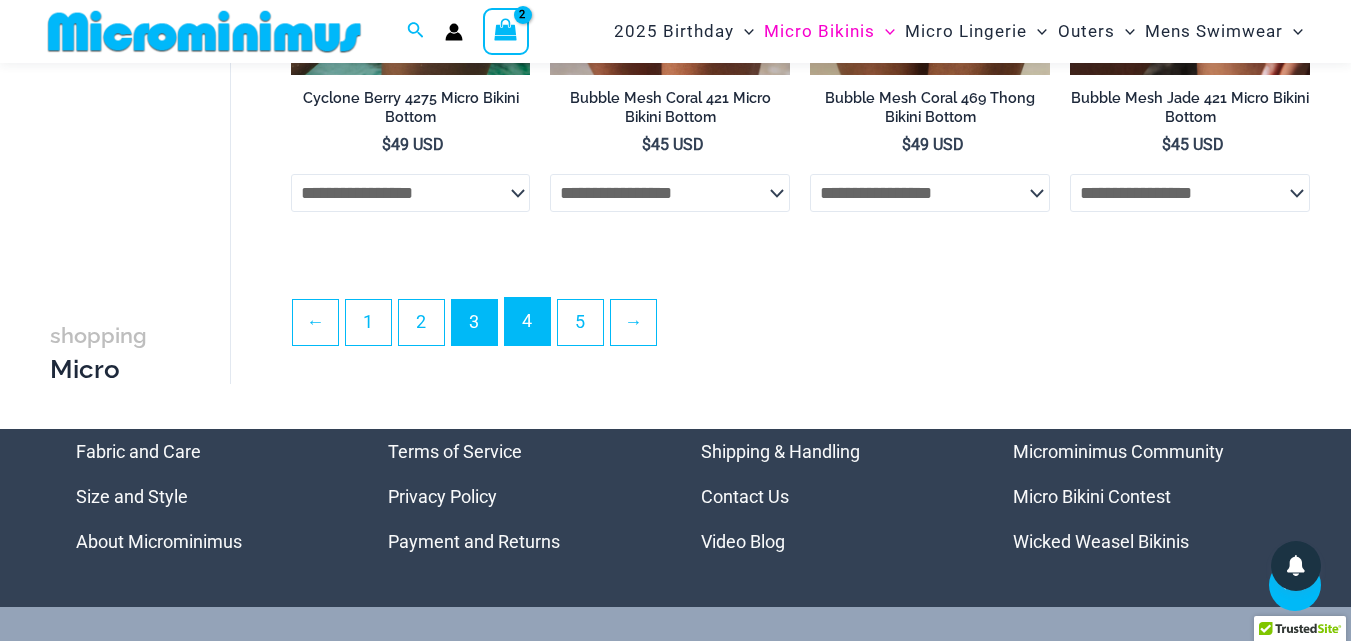 click on "4" 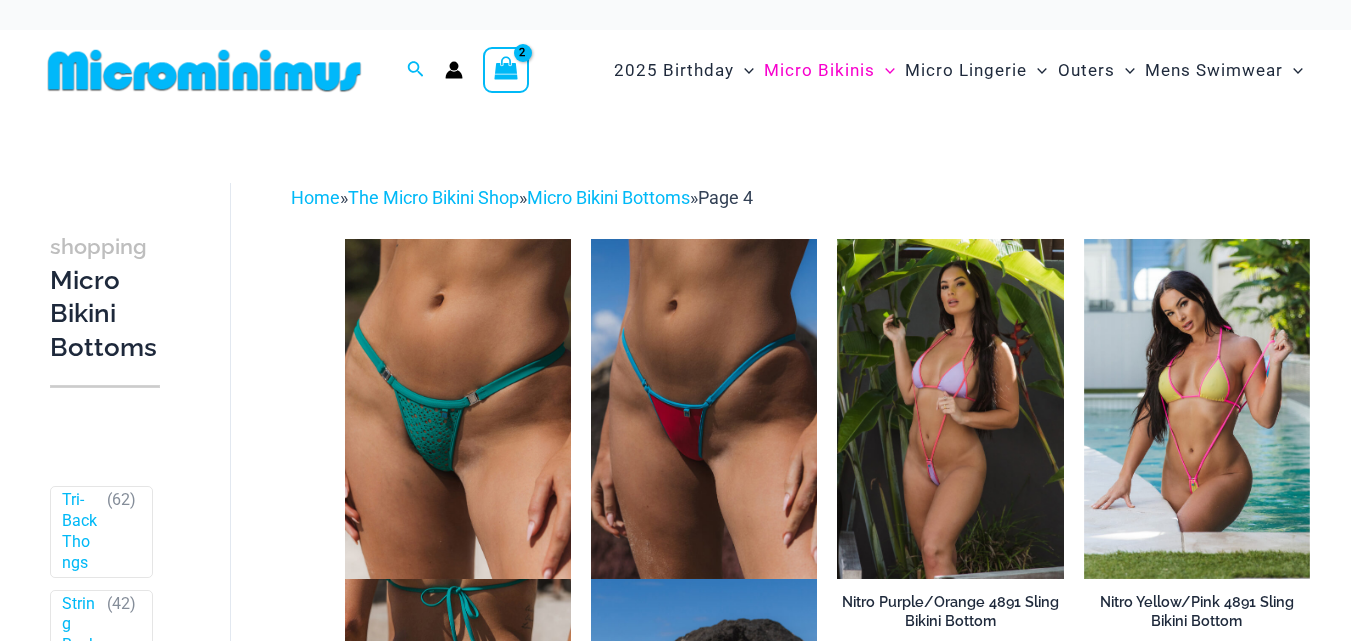 scroll, scrollTop: 0, scrollLeft: 0, axis: both 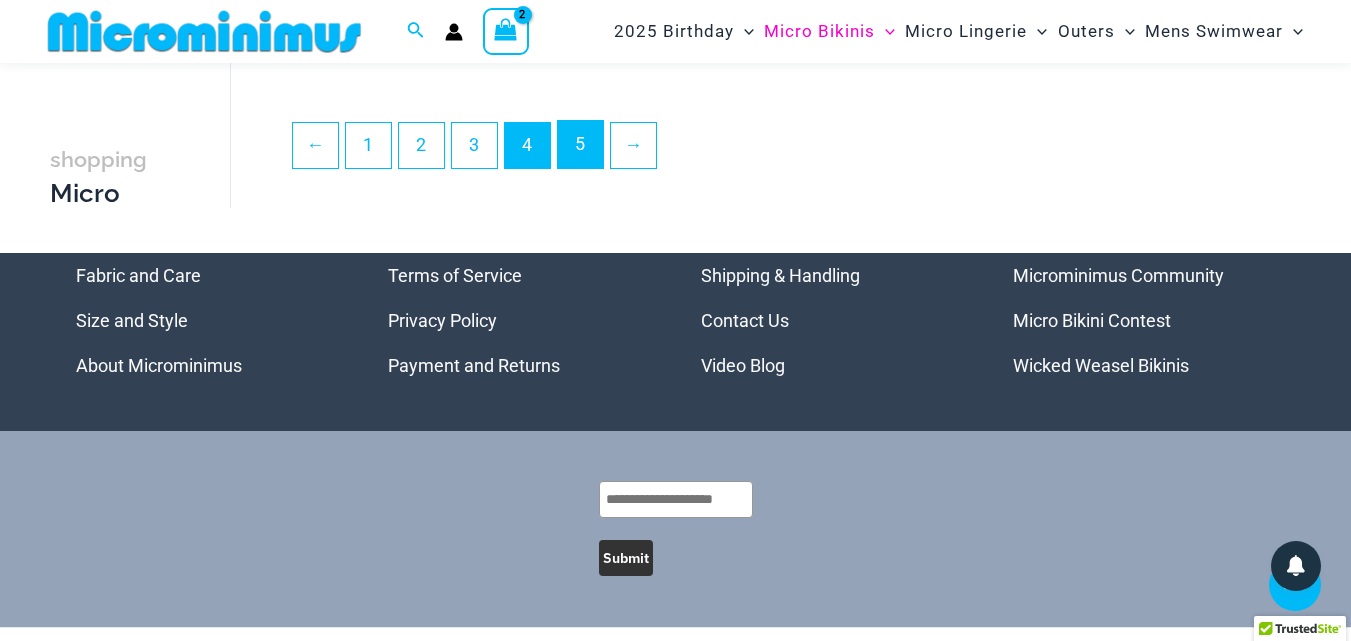 click on "5" at bounding box center (580, 144) 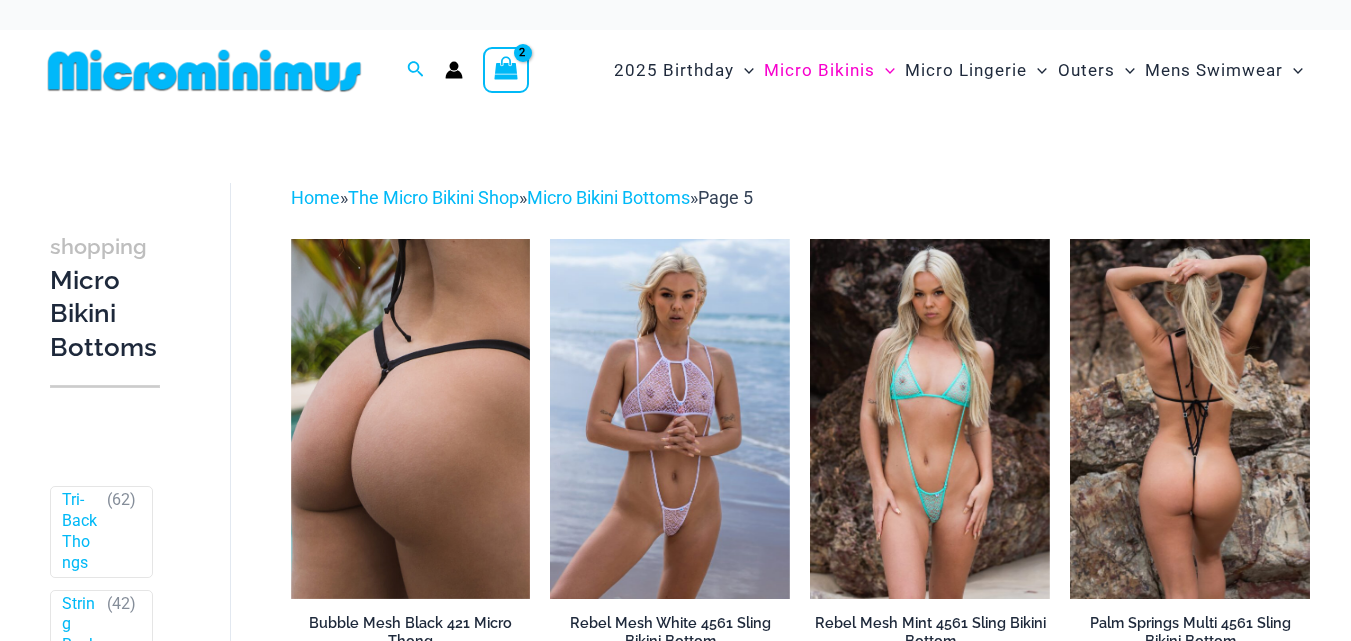 scroll, scrollTop: 0, scrollLeft: 0, axis: both 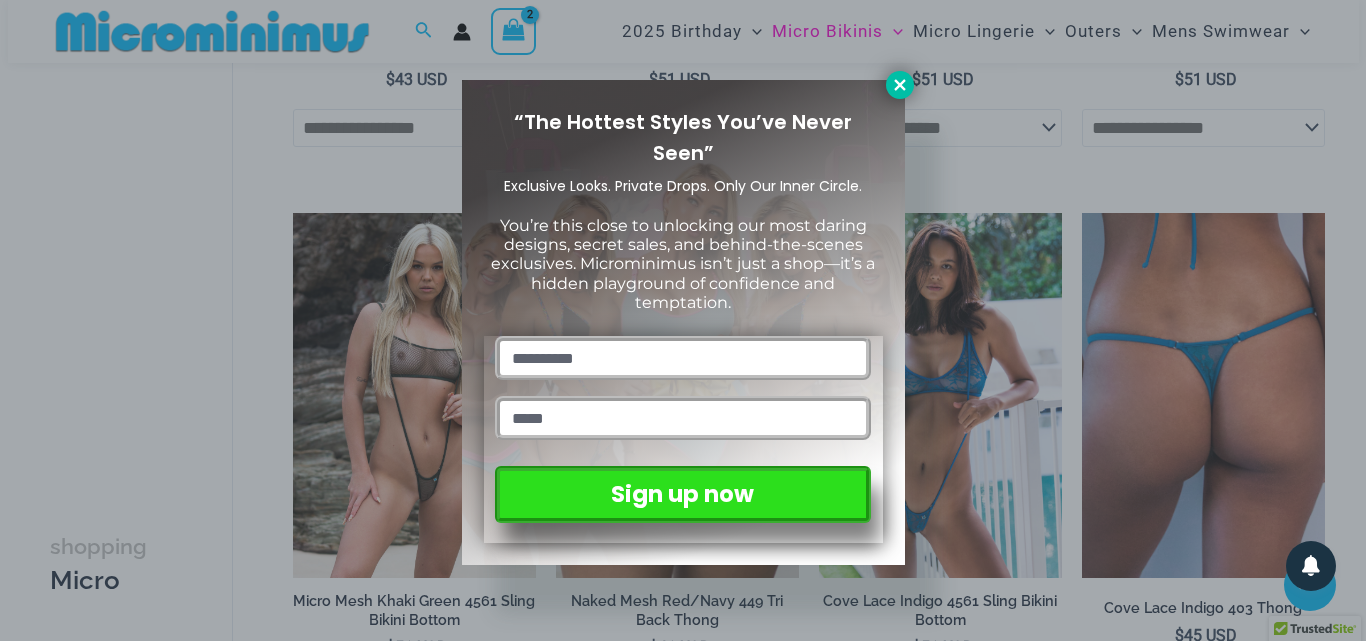click 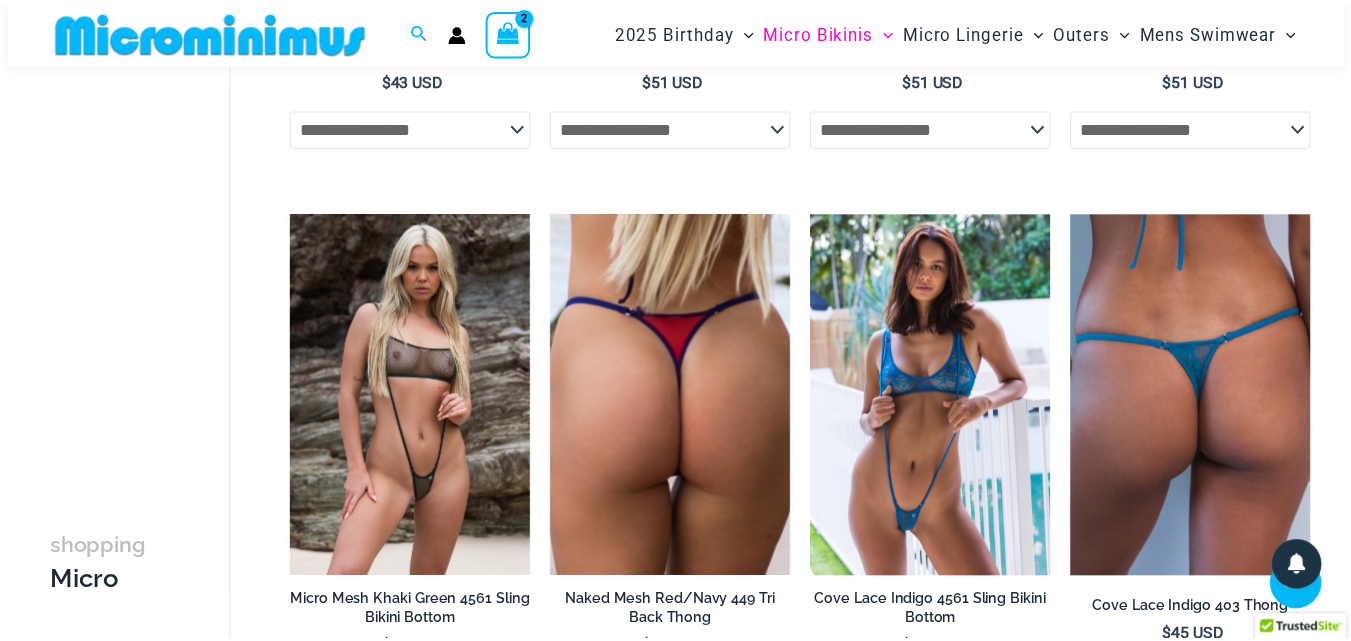 scroll, scrollTop: 572, scrollLeft: 0, axis: vertical 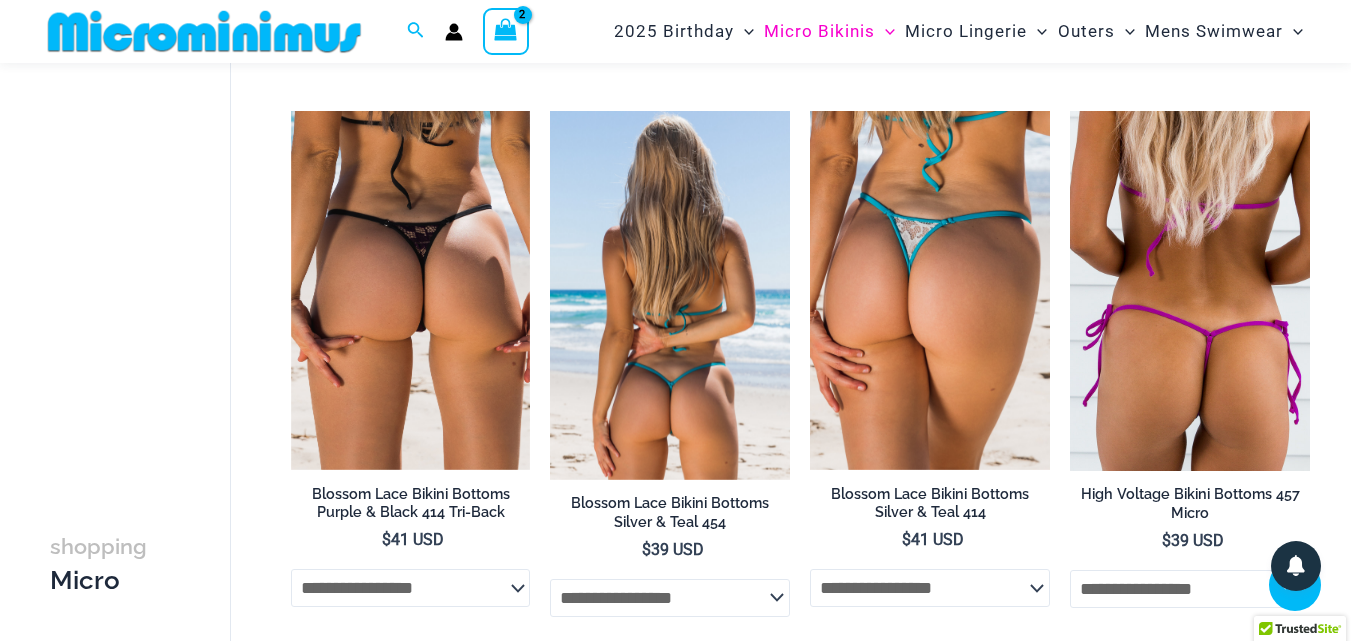 click at bounding box center (1190, 291) 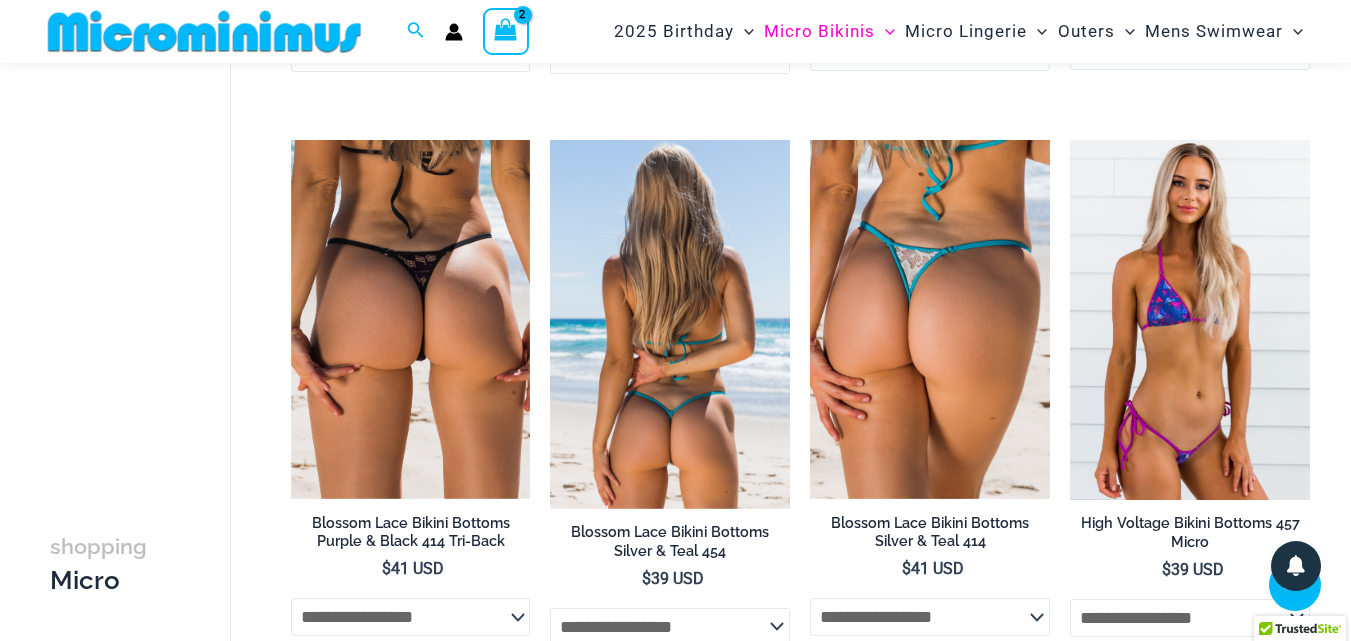 scroll, scrollTop: 4023, scrollLeft: 0, axis: vertical 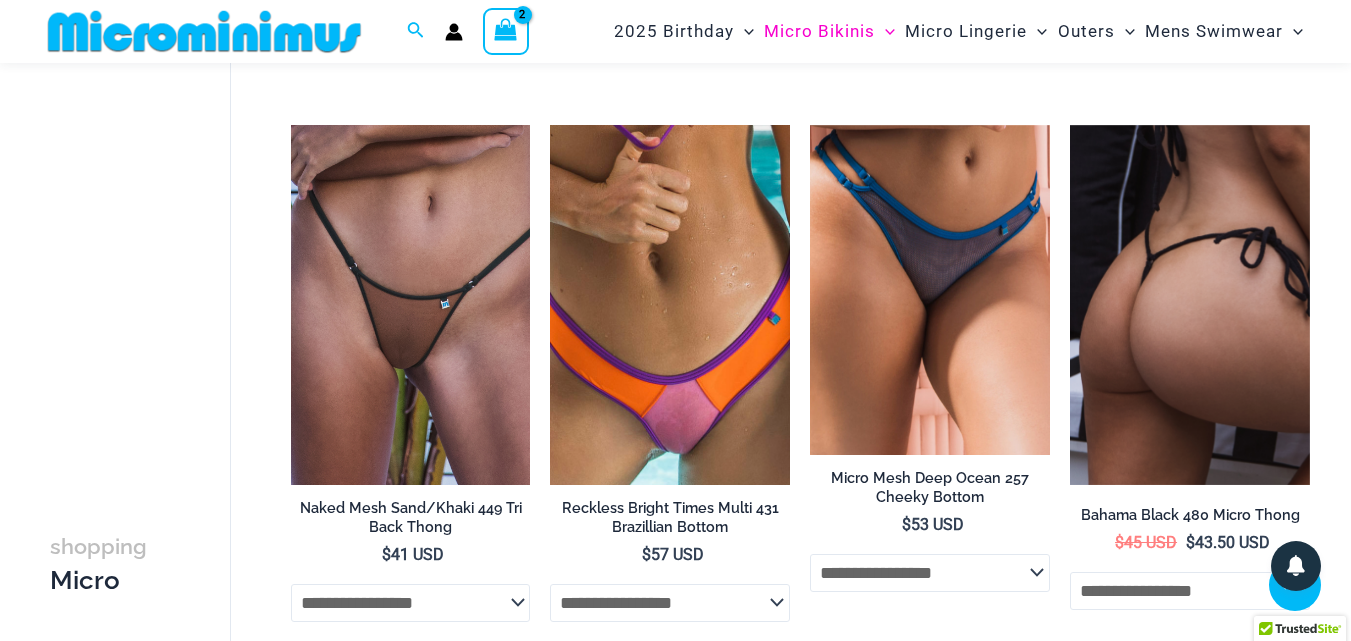 click at bounding box center [411, 305] 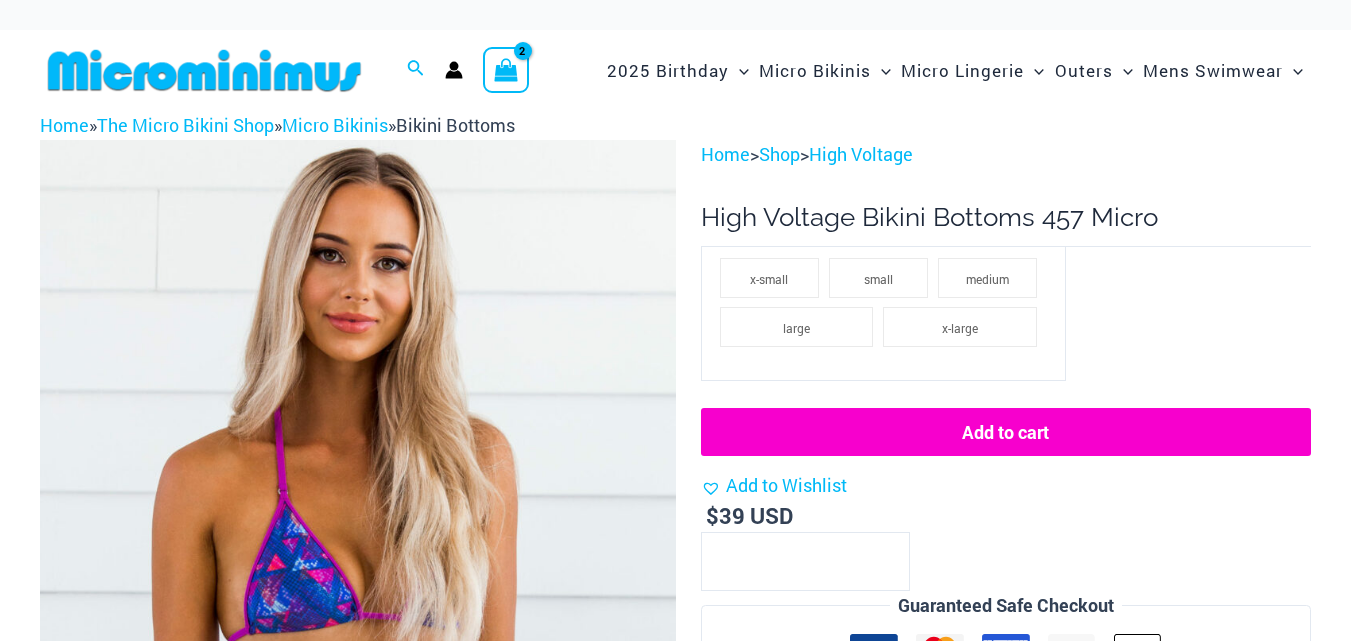 scroll, scrollTop: 0, scrollLeft: 0, axis: both 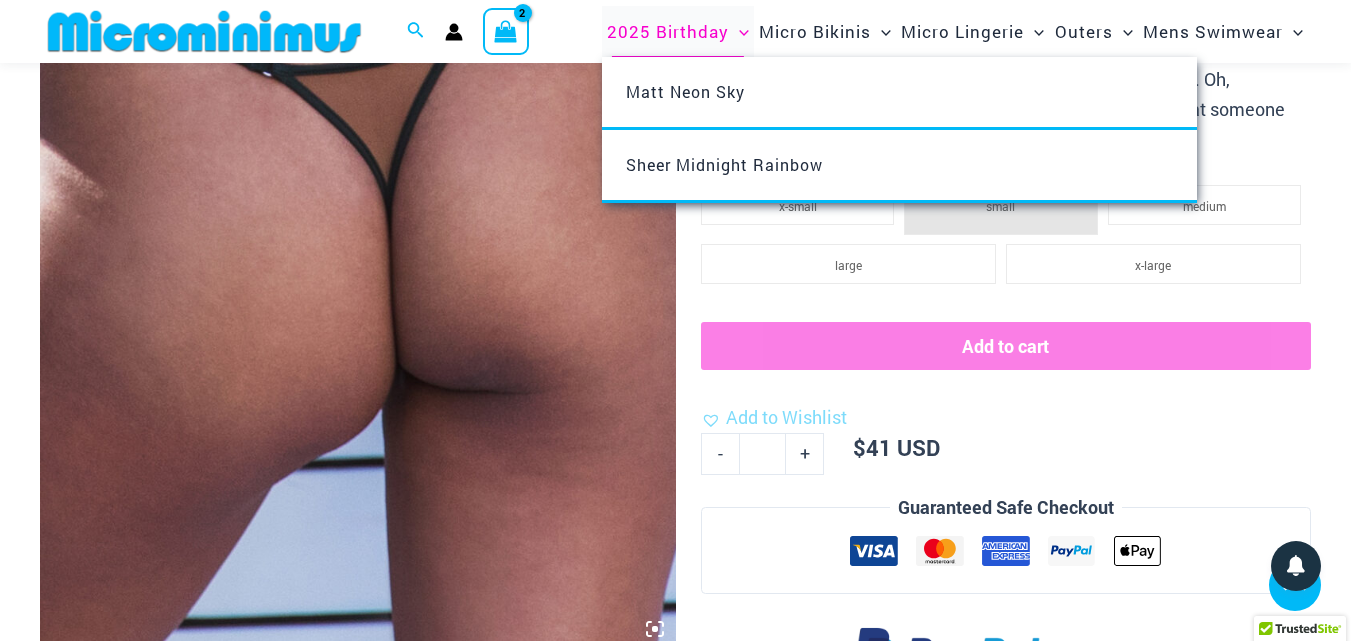 click on "2025 Birthday" at bounding box center (668, 31) 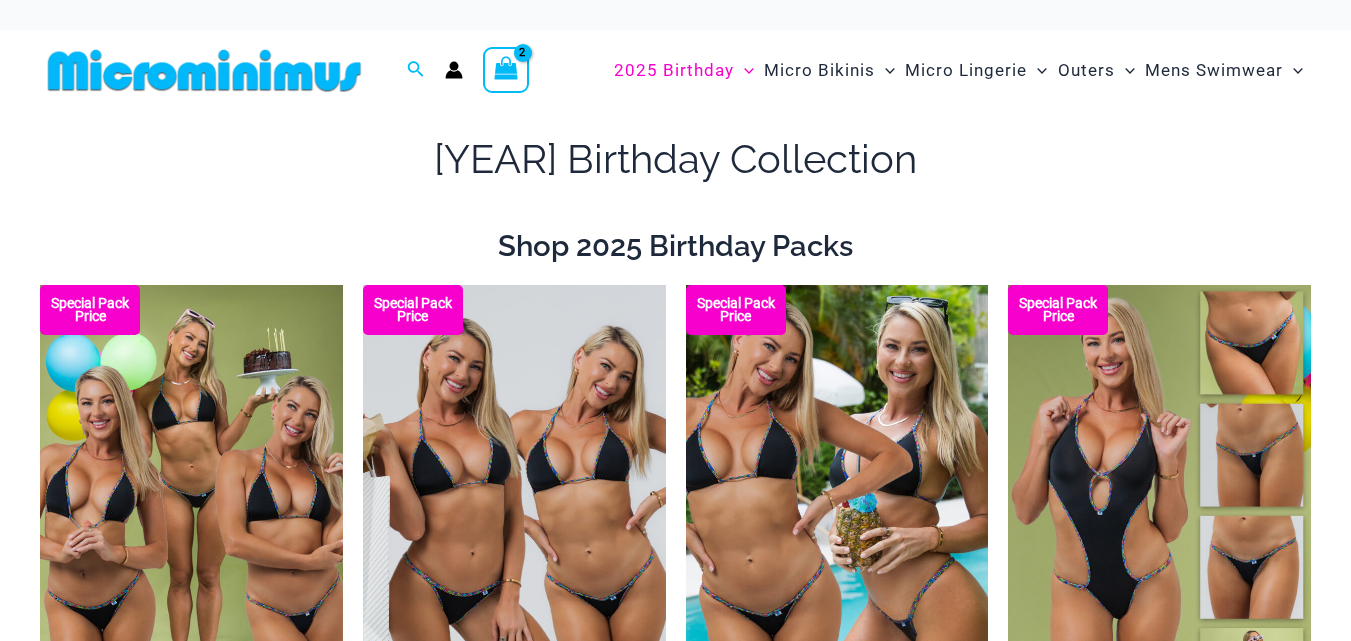 scroll, scrollTop: 0, scrollLeft: 0, axis: both 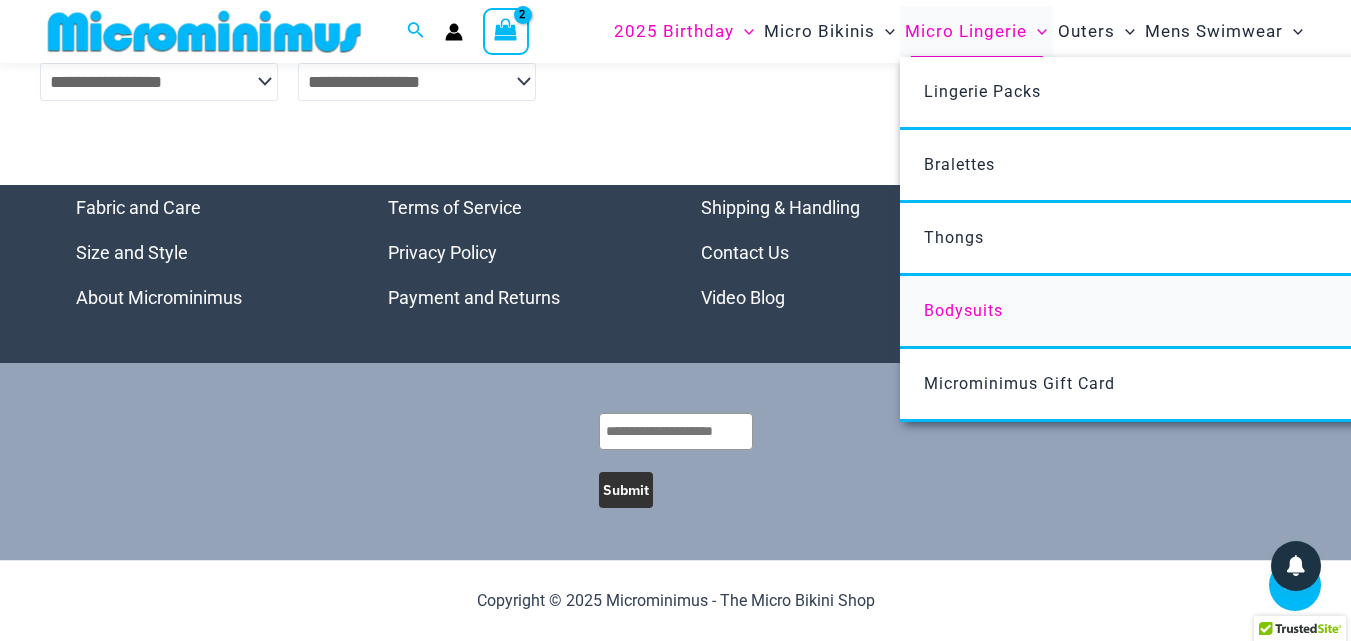 click on "Bodysuits" at bounding box center (963, 310) 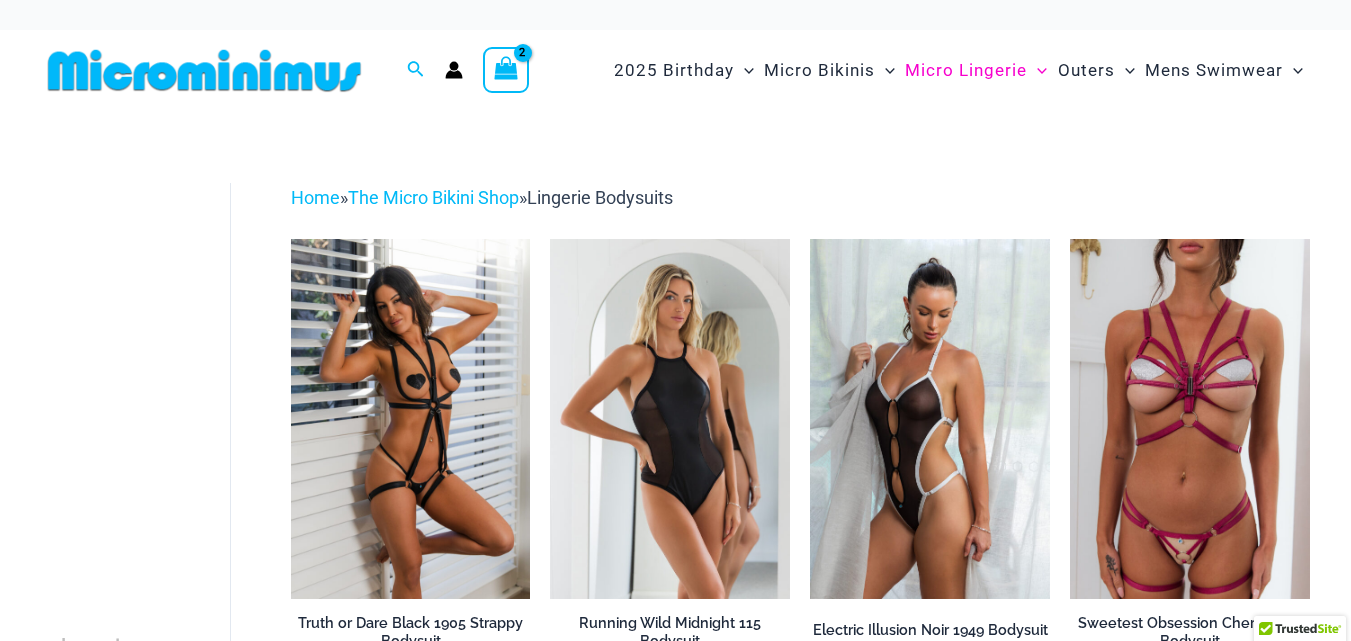 scroll, scrollTop: 0, scrollLeft: 0, axis: both 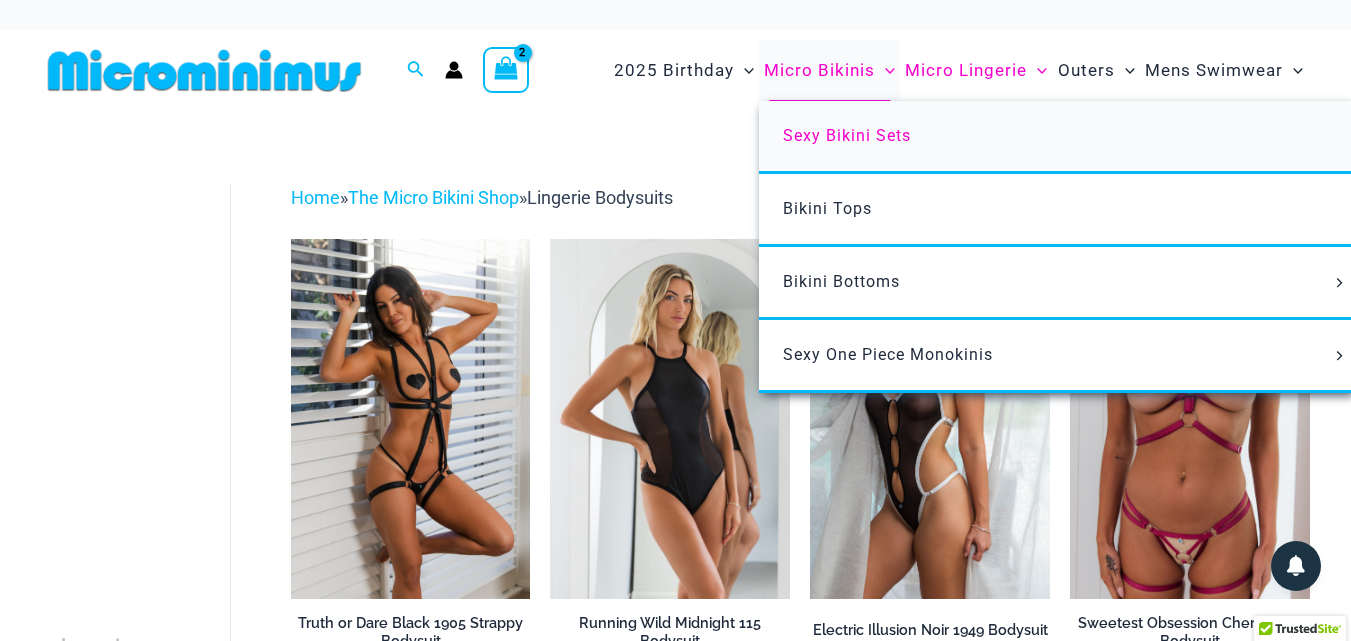 click on "Sexy Bikini Sets" at bounding box center (847, 135) 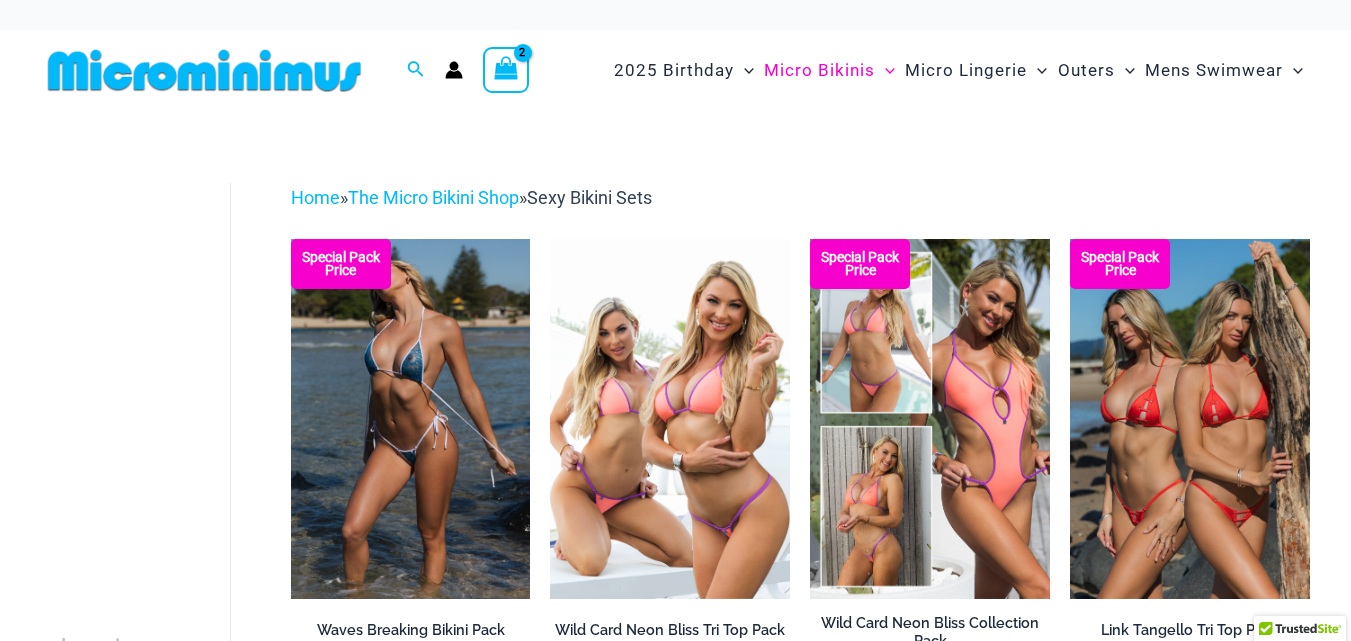 scroll, scrollTop: 0, scrollLeft: 0, axis: both 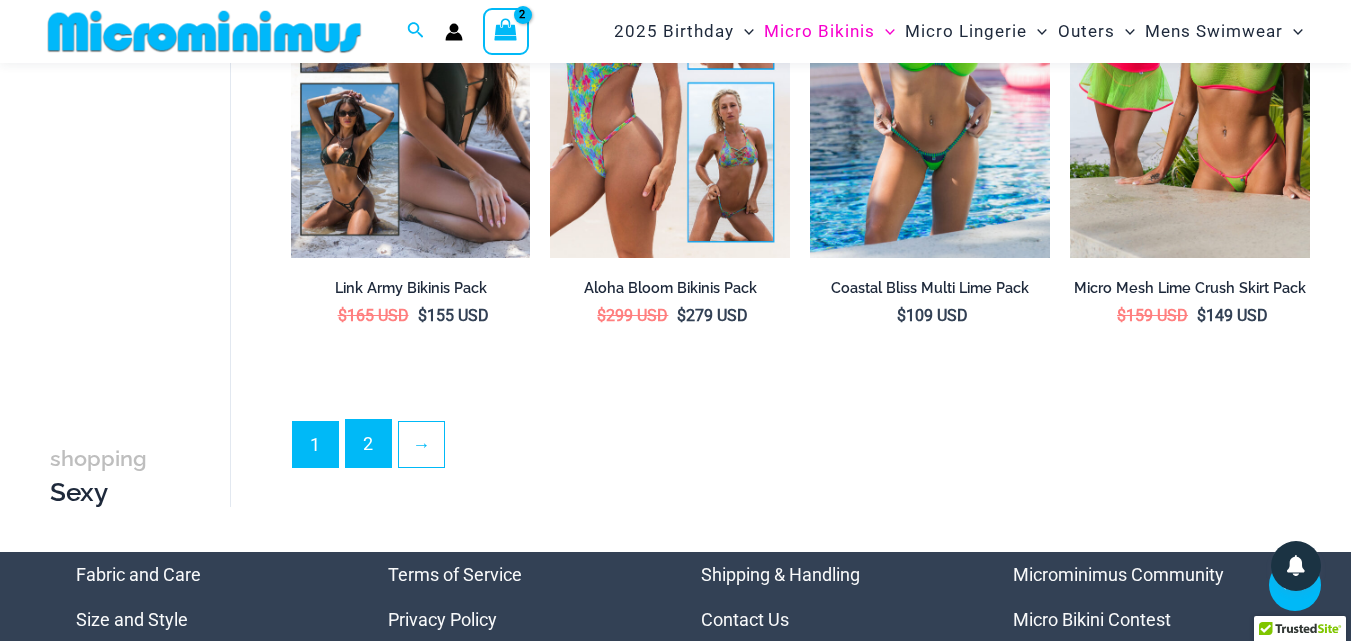 click on "2" at bounding box center (368, 443) 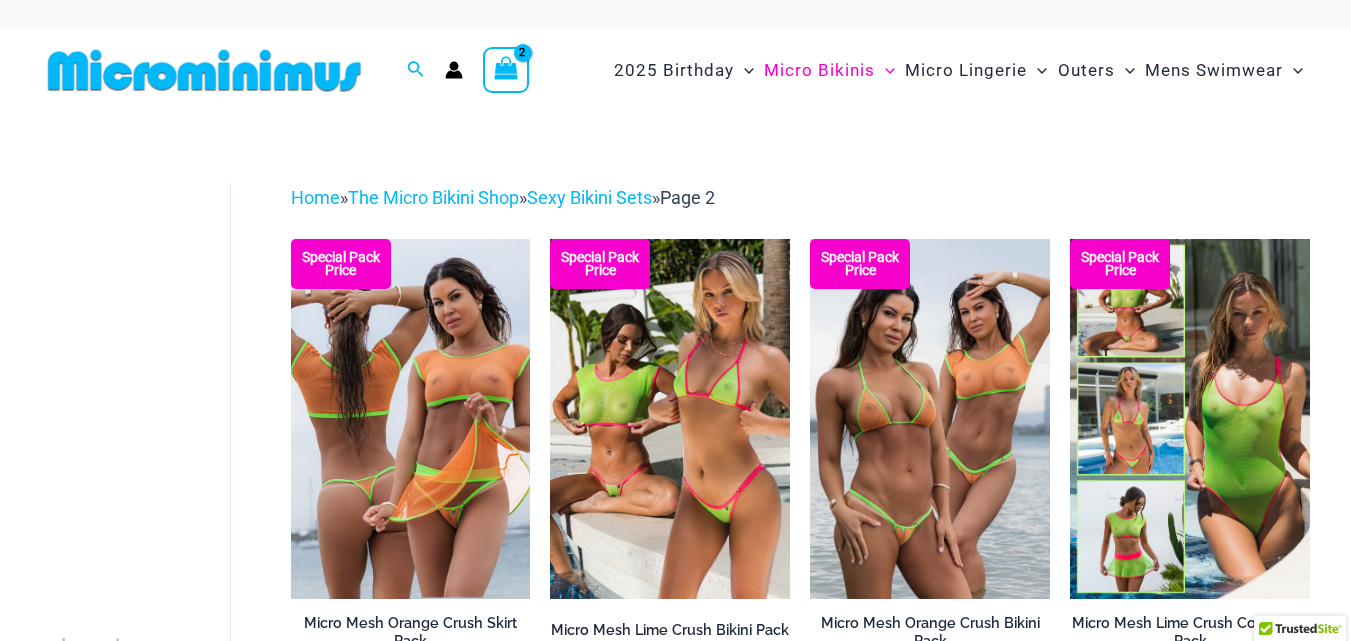 scroll, scrollTop: 0, scrollLeft: 0, axis: both 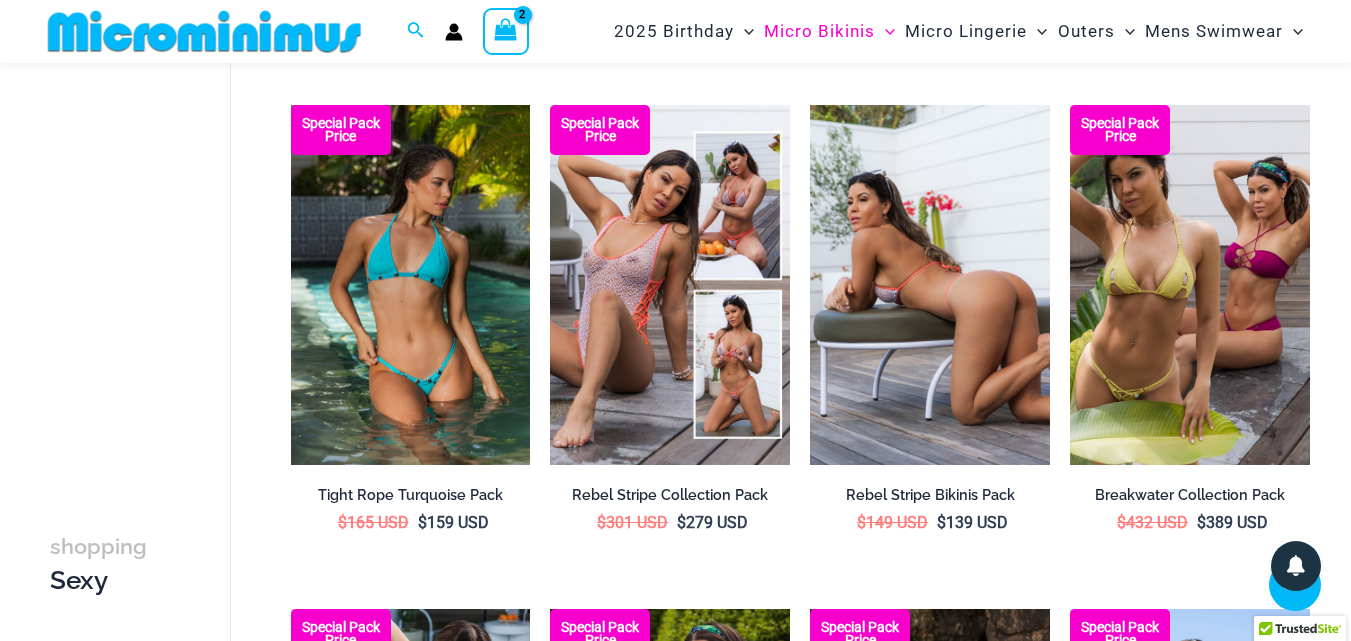 click at bounding box center [930, 285] 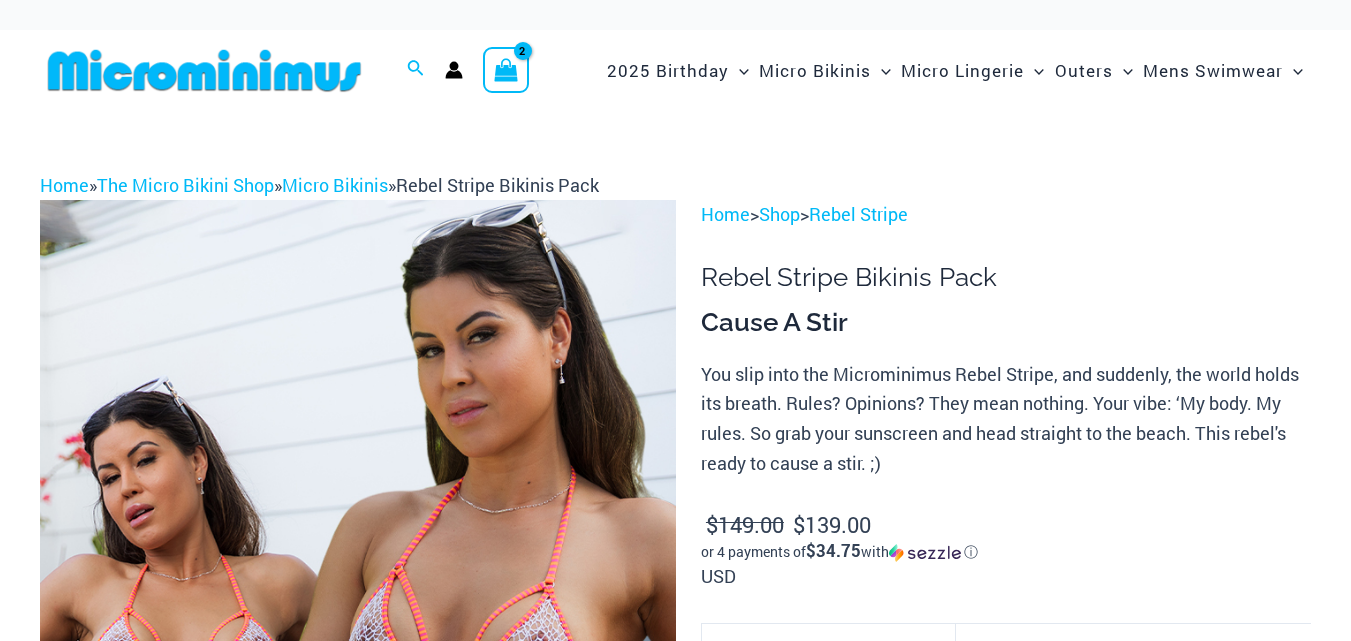 scroll, scrollTop: 0, scrollLeft: 0, axis: both 